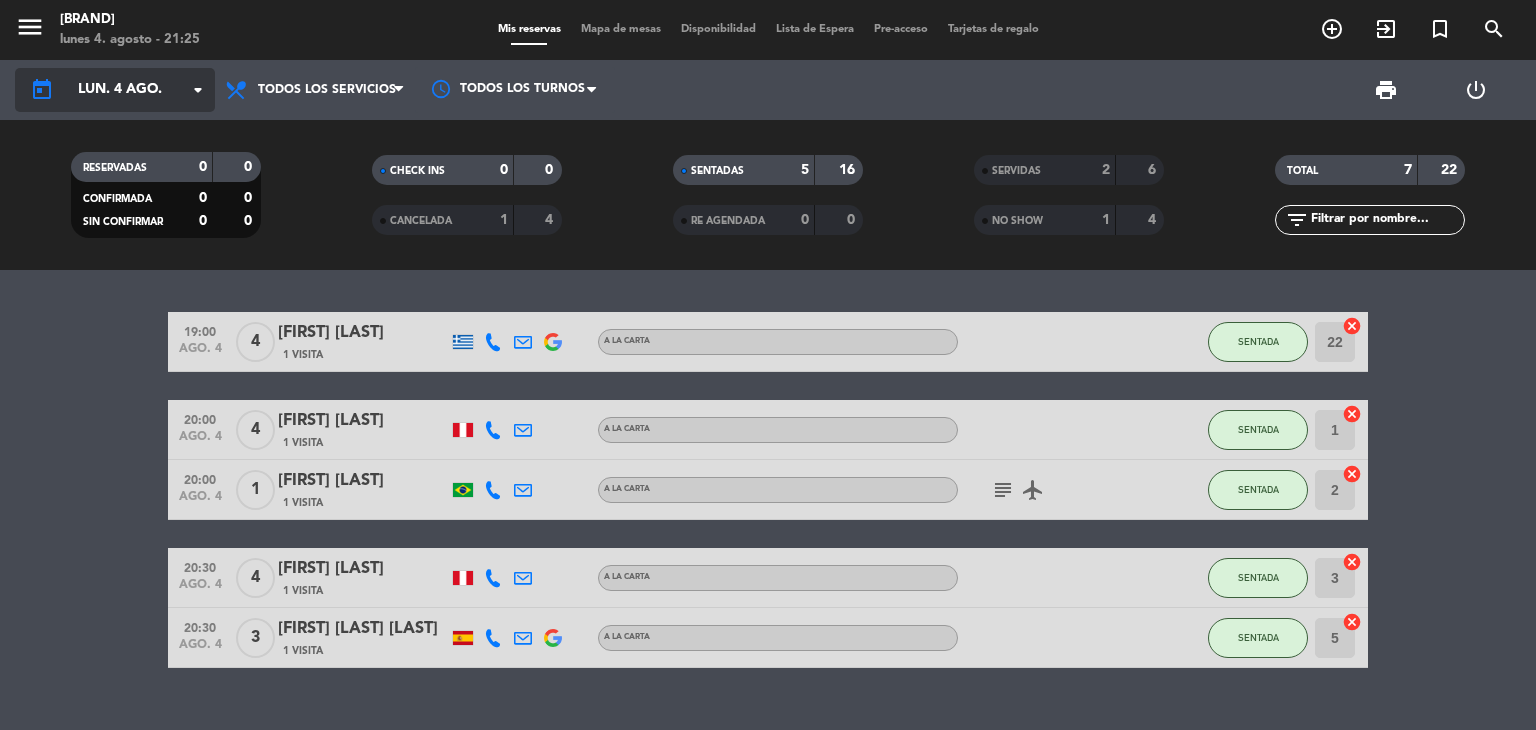 scroll, scrollTop: 0, scrollLeft: 0, axis: both 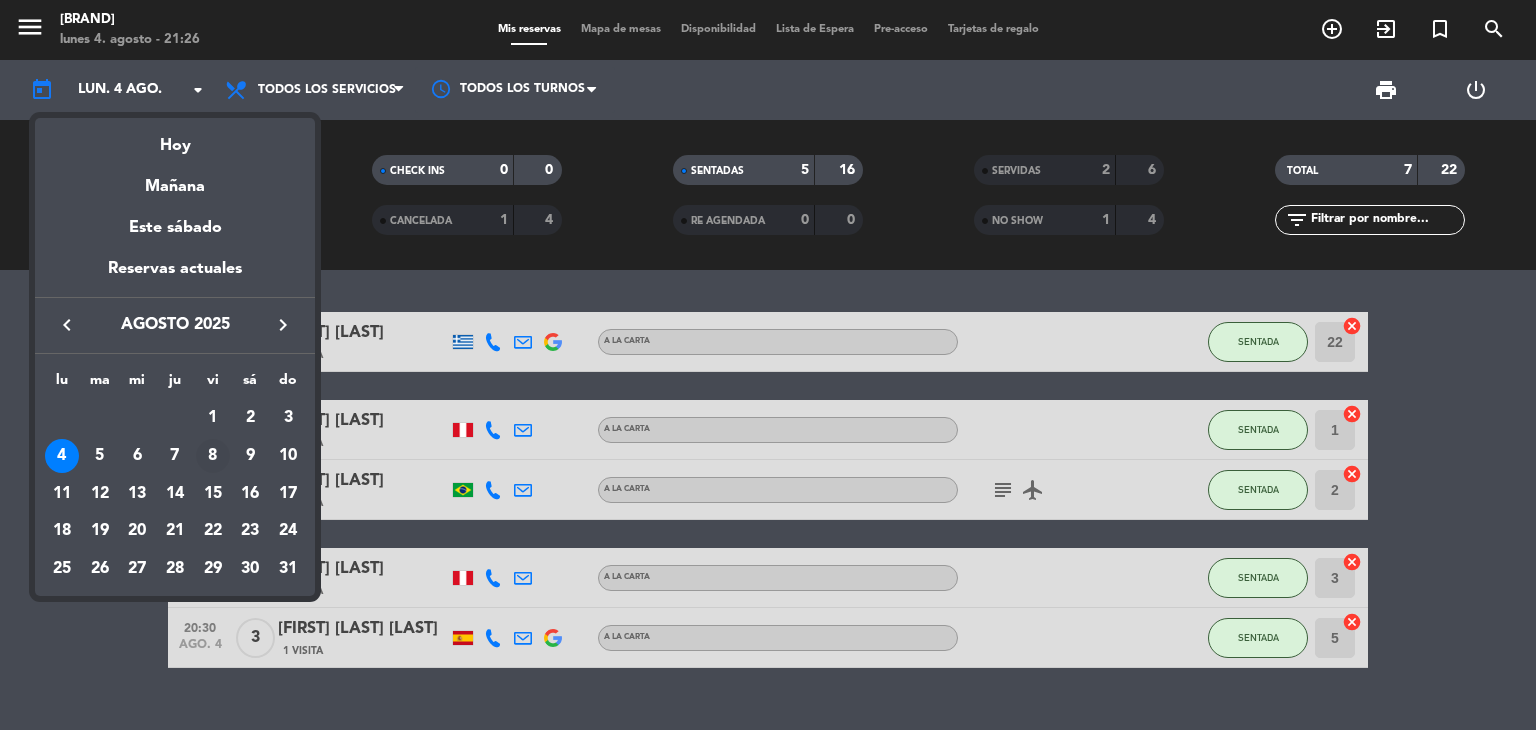 click on "8" at bounding box center (213, 456) 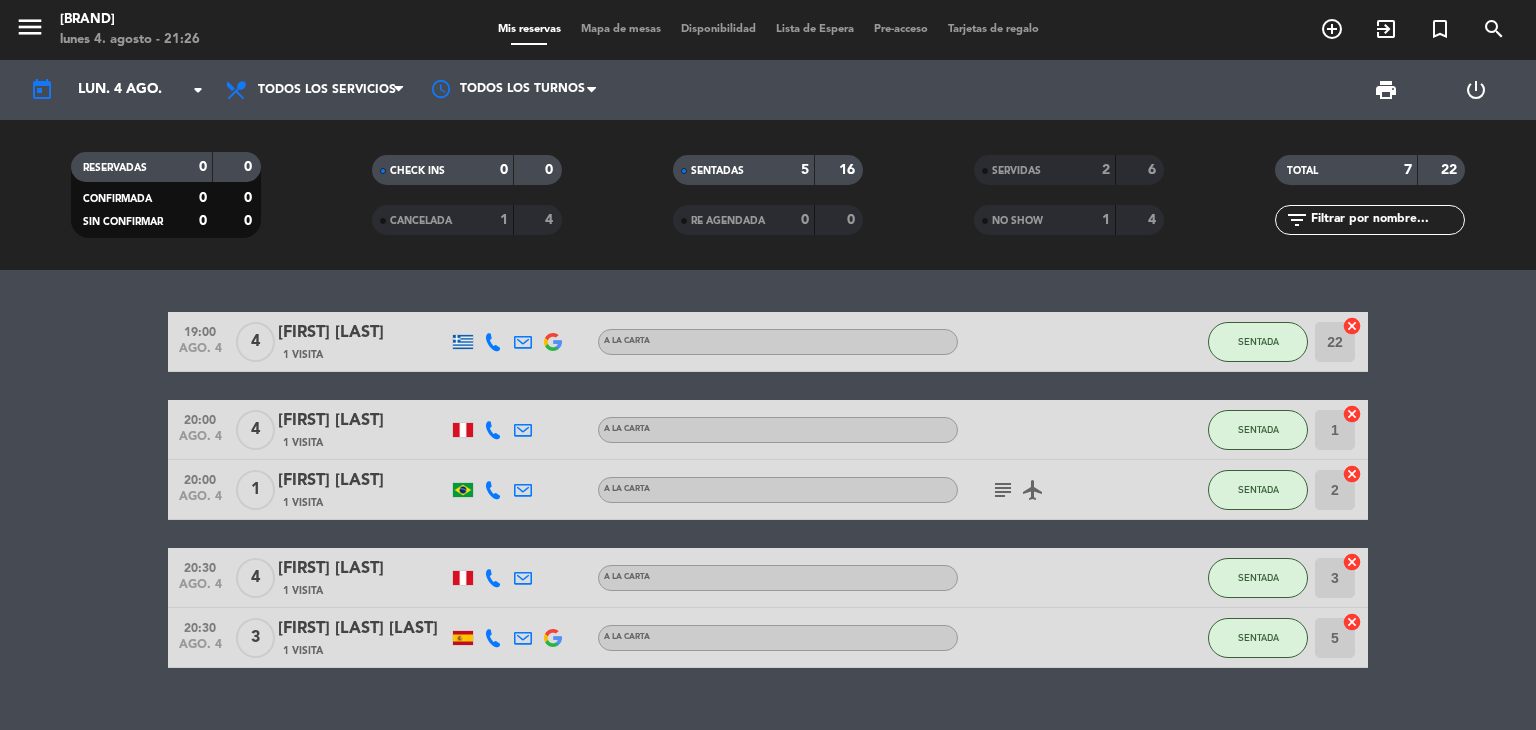 type on "vie. 8 ago." 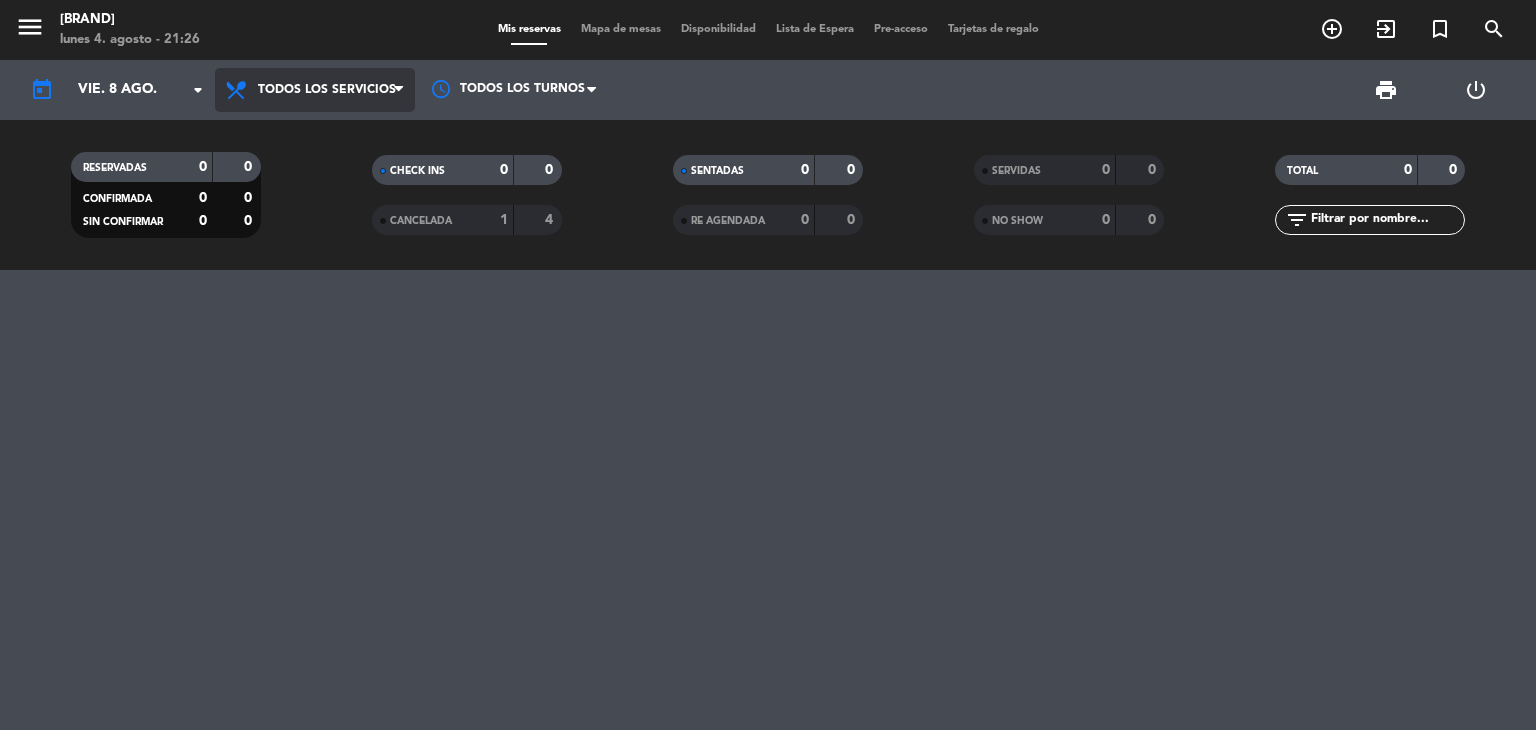 click on "Todos los servicios" at bounding box center [327, 90] 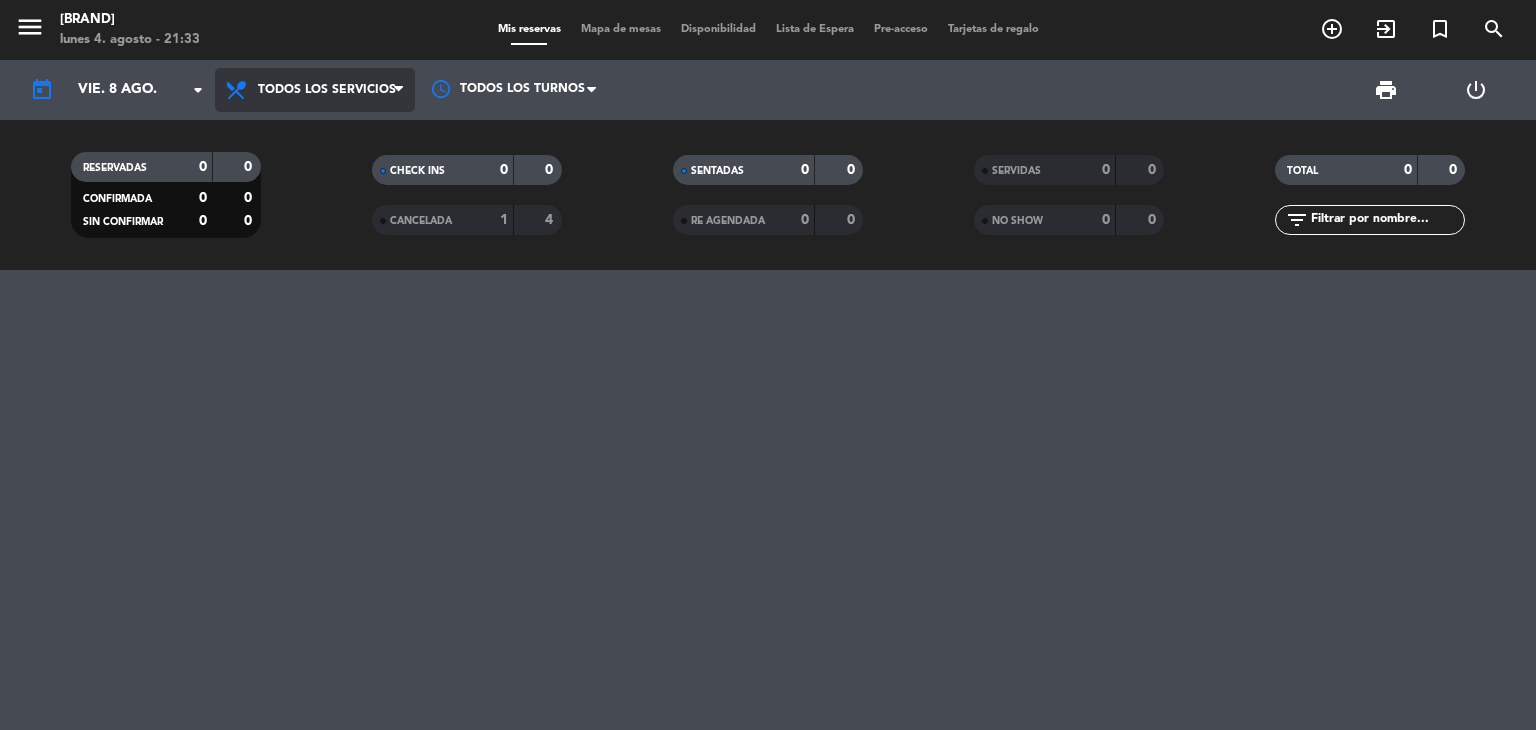 click on "Todos los servicios" at bounding box center (327, 90) 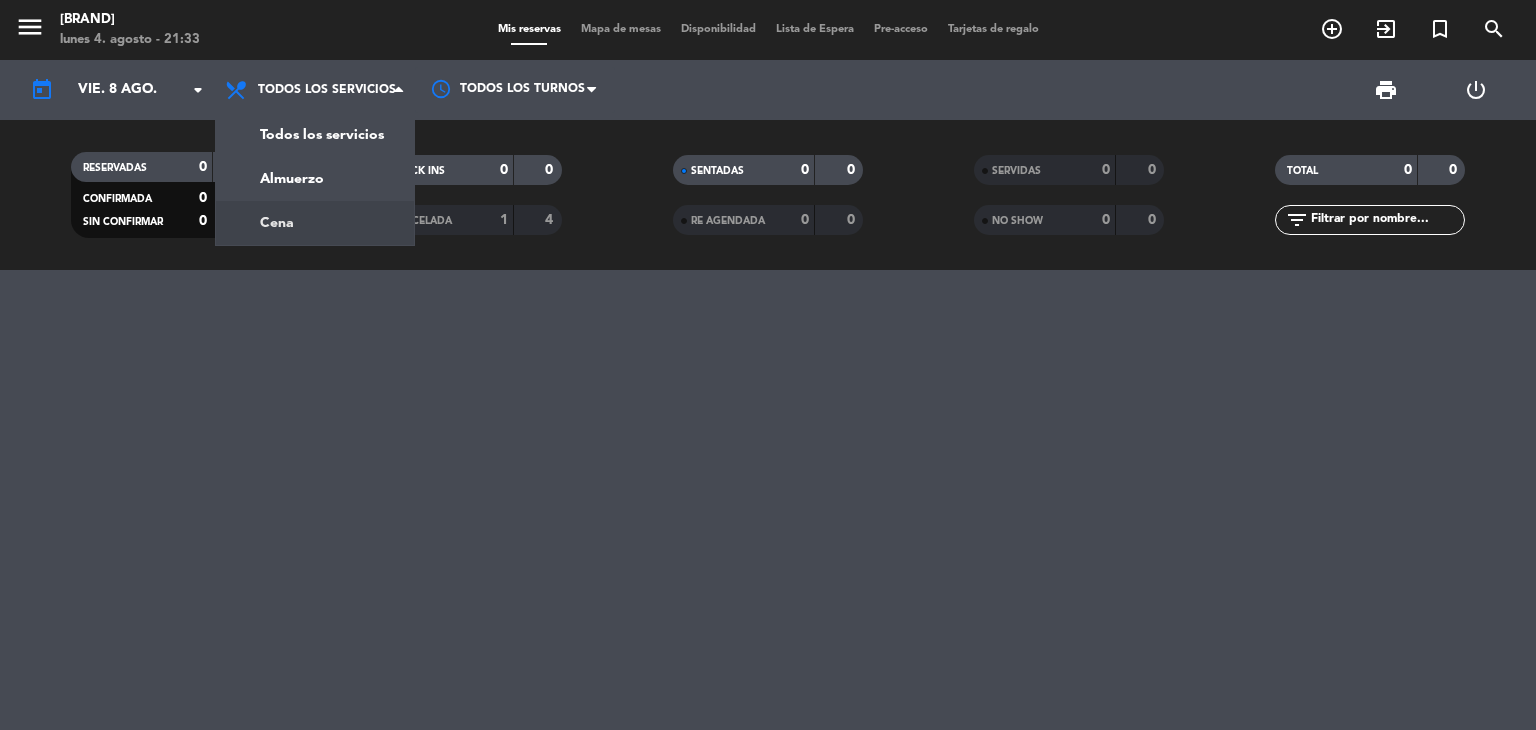 click on "menu [BRAND] [NEIGHBORHOOD] [DAY] [NUMBER]. [MONTH] - [TIME] Mis reservas Mapa de mesas Disponibilidad Lista de Espera Pre-acceso Tarjetas de regalo add_circle_outline exit_to_app turned_in_not search today [DAY]. [NUMBER] ago. arrow_drop_down Todos los servicios Almuerzo Cena Todos los servicios Todos los servicios Almuerzo Cena Todos los turnos print power_settings_new RESERVADAS 0 0 CONFIRMADA 0 0 SIN CONFIRMAR 0 0 CHECK INS 0 0 CANCELADA 1 4 SENTADAS 0 0 RE AGENDADA 0 0 SERVIDAS 0 0 NO SHOW 0 0 TOTAL 0 0 filter_list" 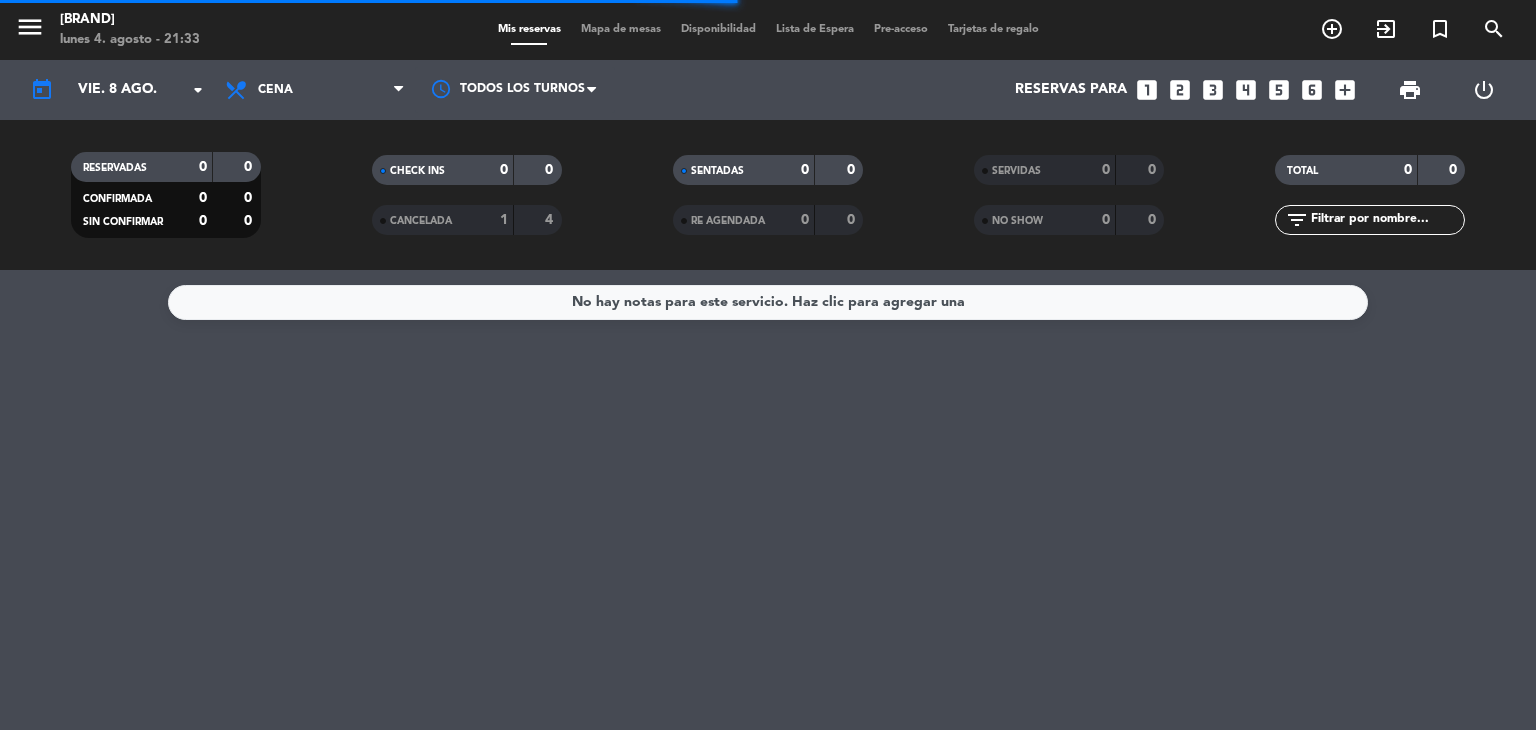 click on "add_box" at bounding box center (1345, 90) 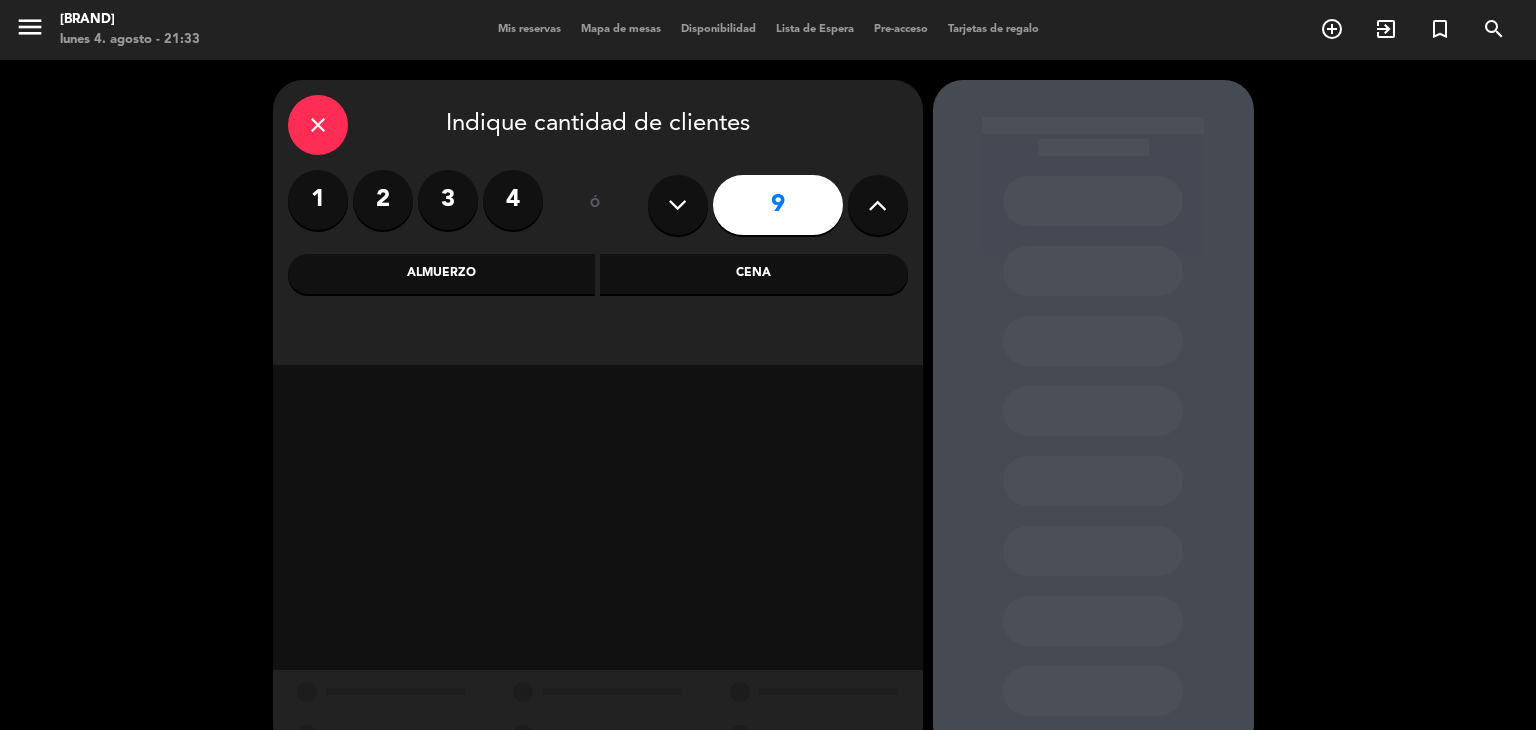 click at bounding box center [877, 205] 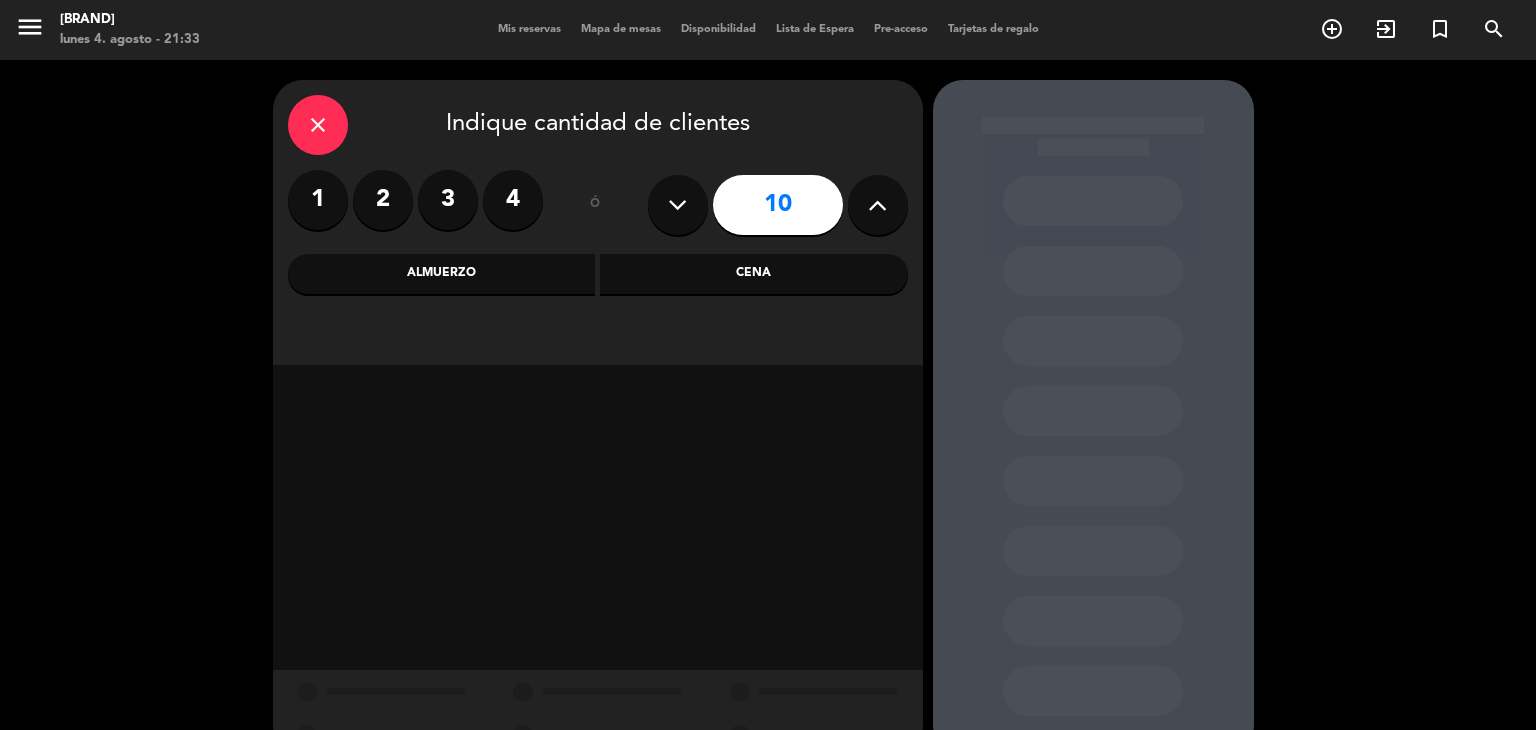 click at bounding box center [877, 205] 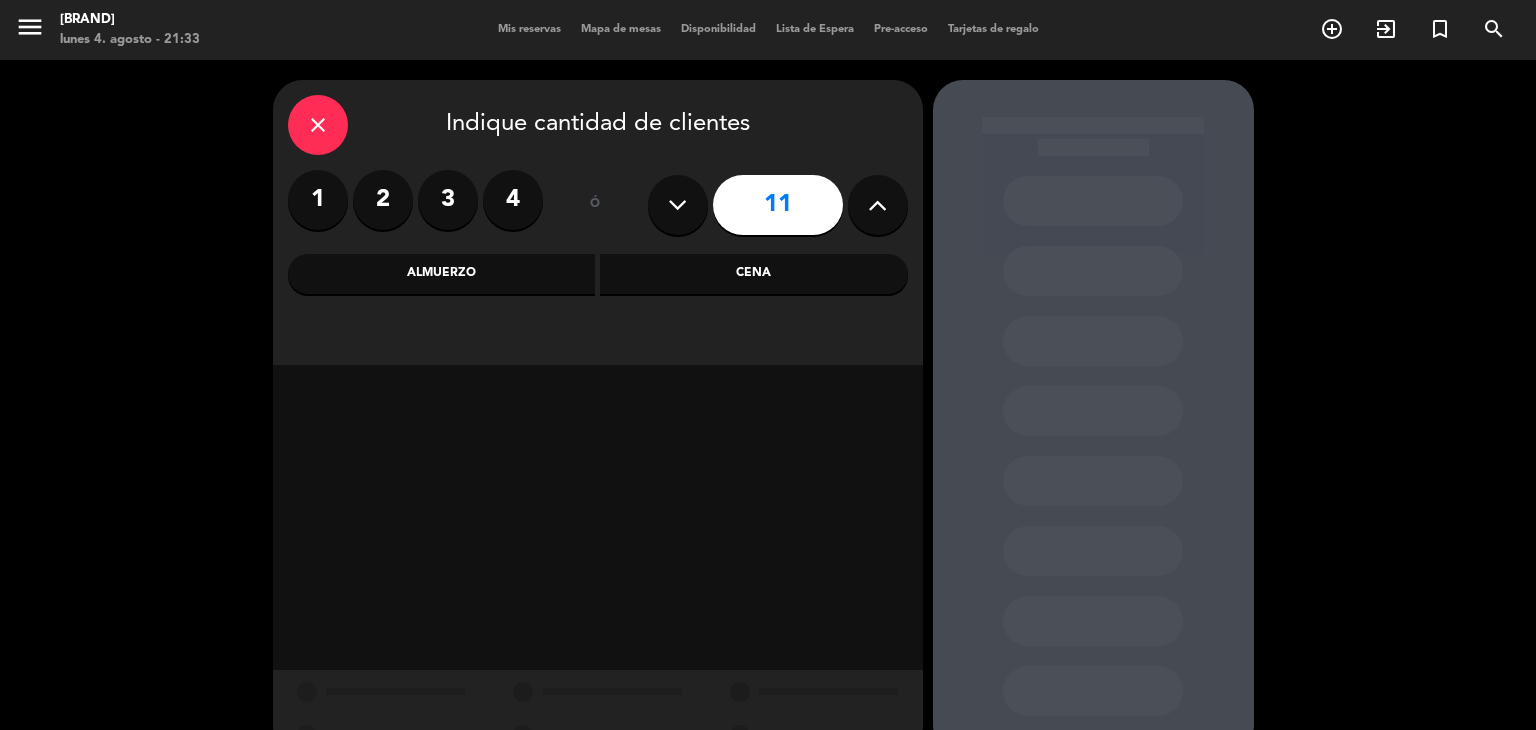 click at bounding box center (877, 205) 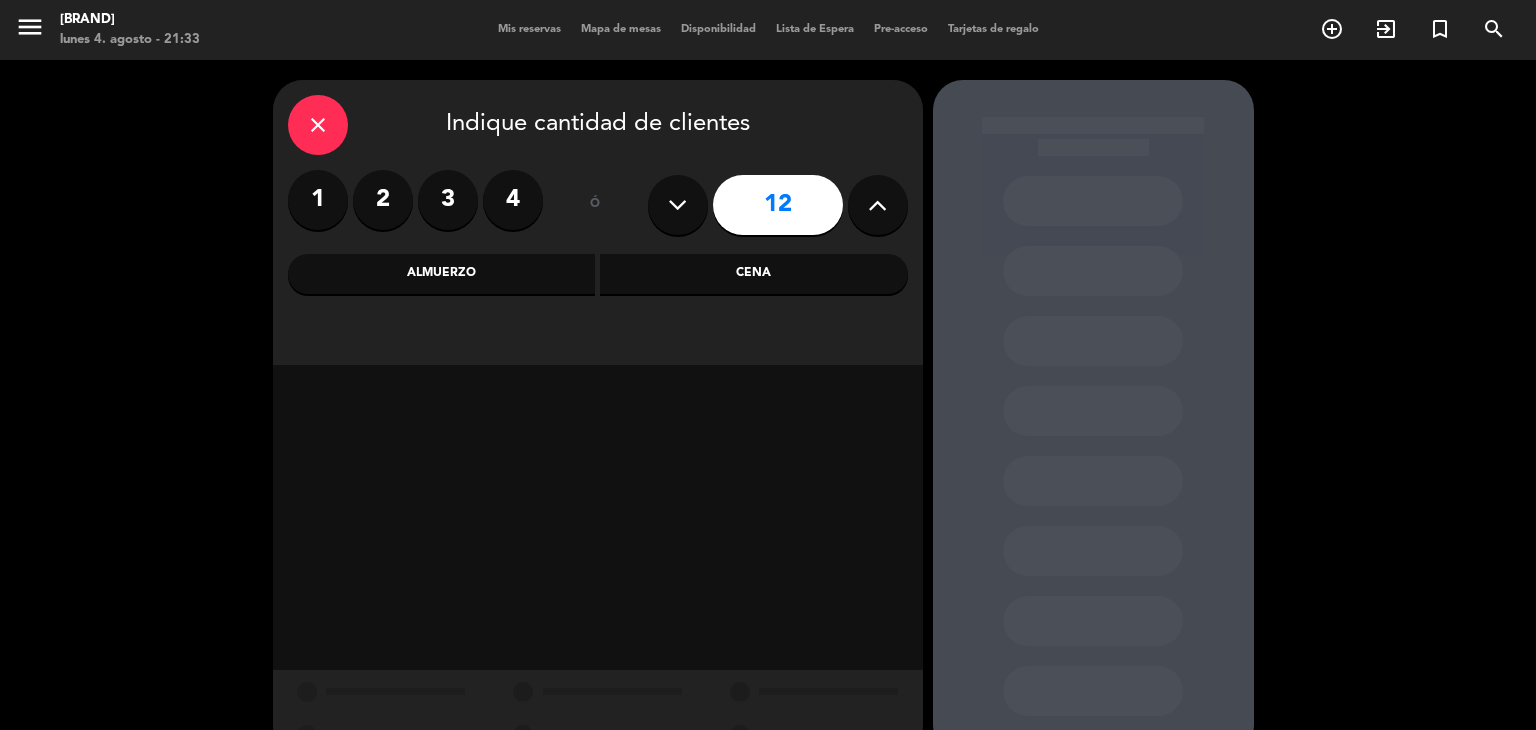 click on "Cena" at bounding box center [754, 274] 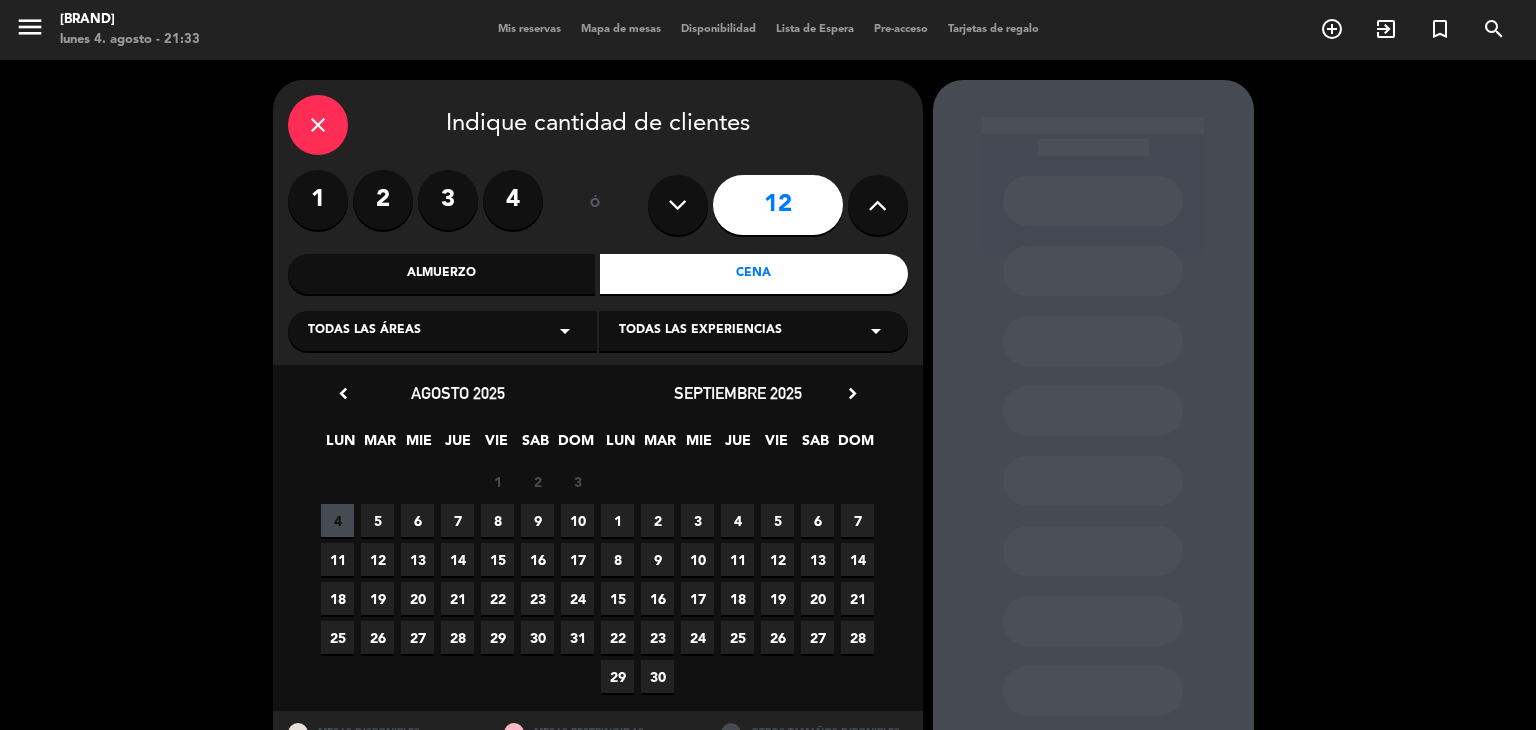 click on "Todas las áreas   arrow_drop_down" at bounding box center (442, 331) 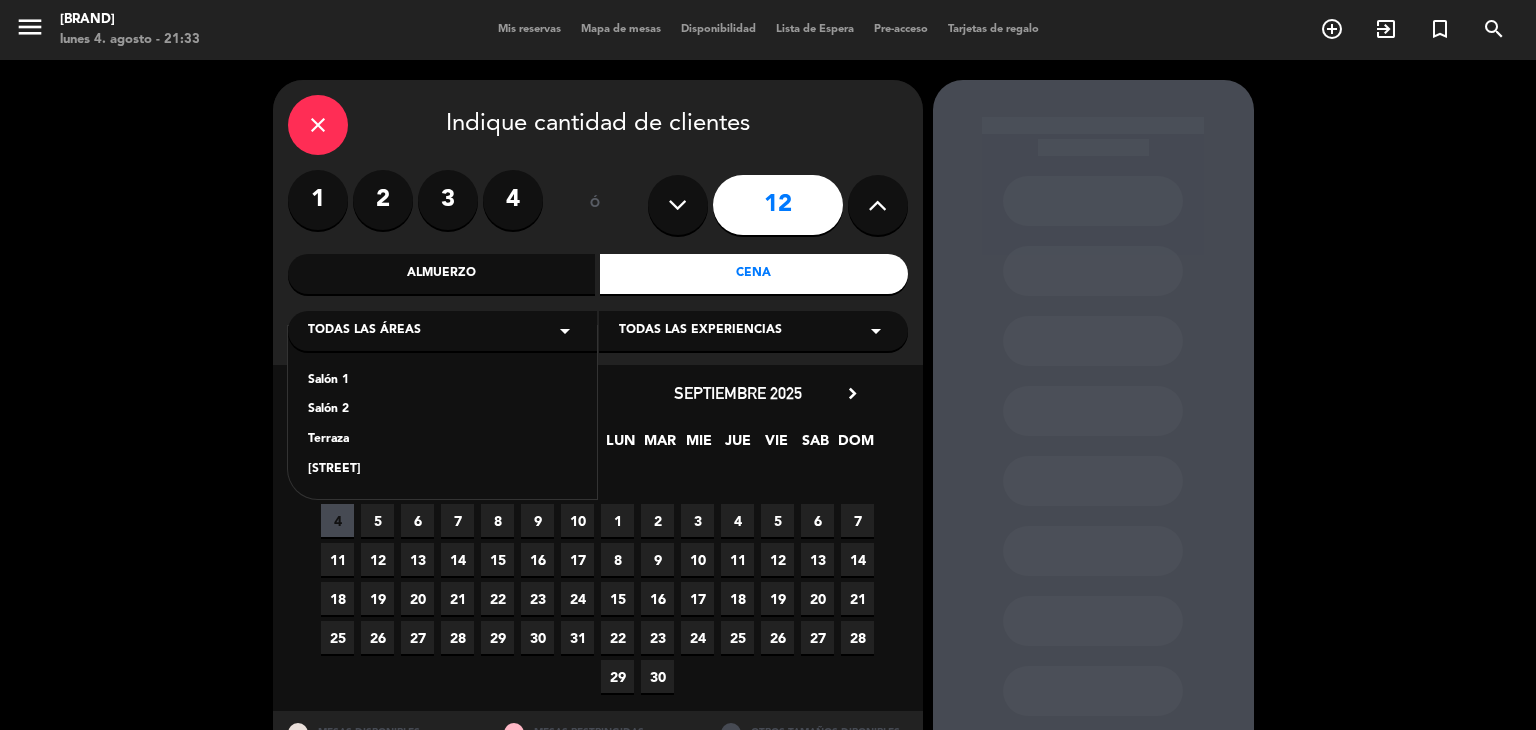 click on "Salón 2" at bounding box center [442, 410] 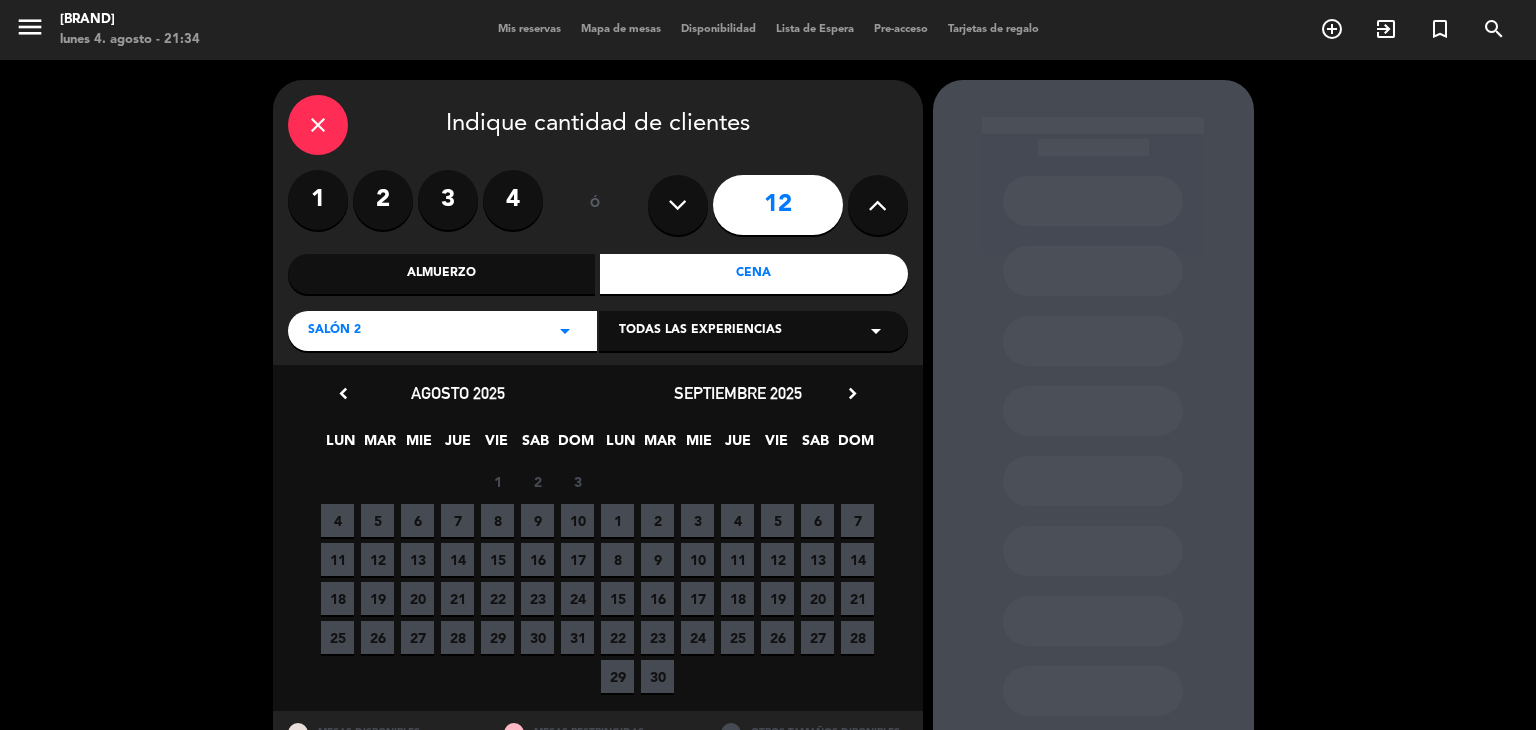 click on "8" at bounding box center [497, 520] 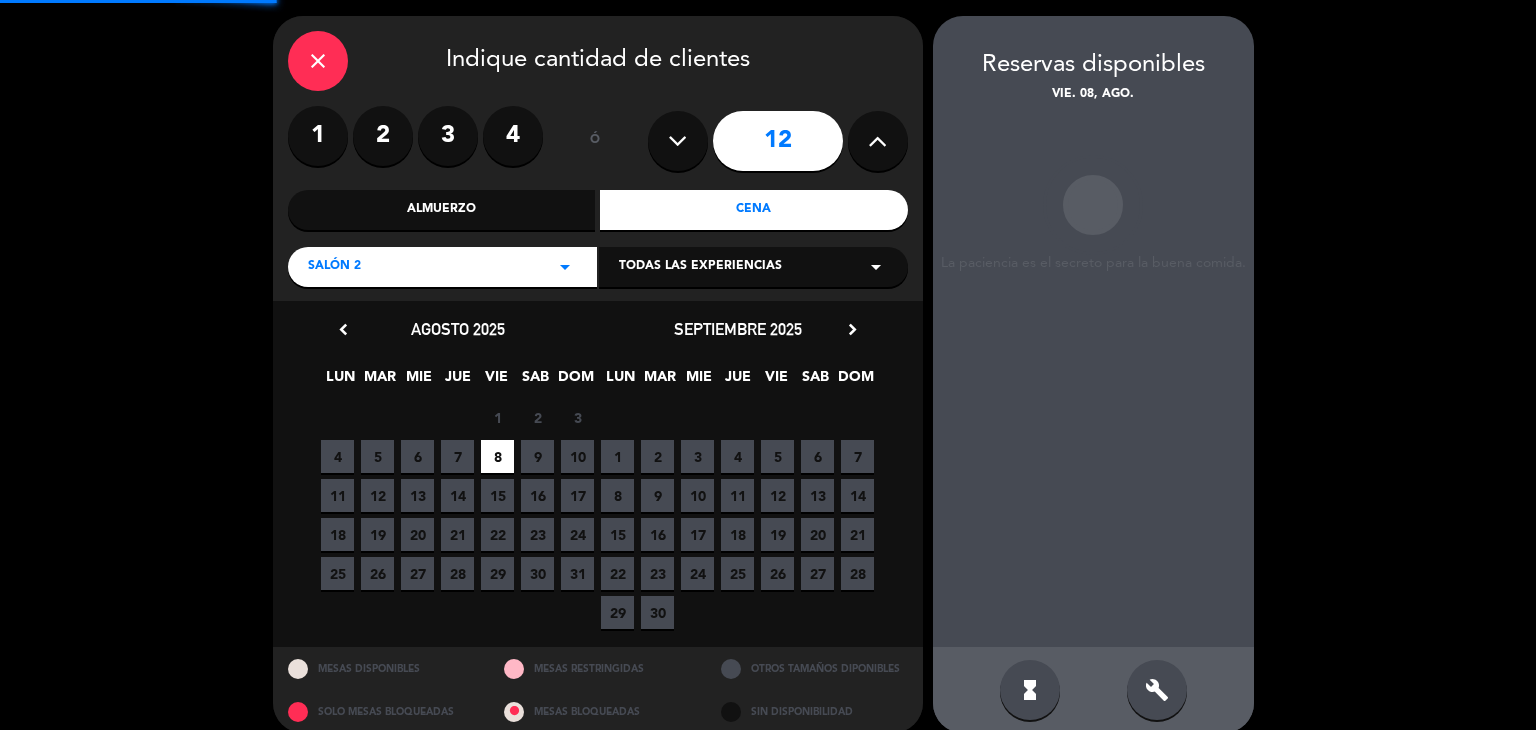 scroll, scrollTop: 80, scrollLeft: 0, axis: vertical 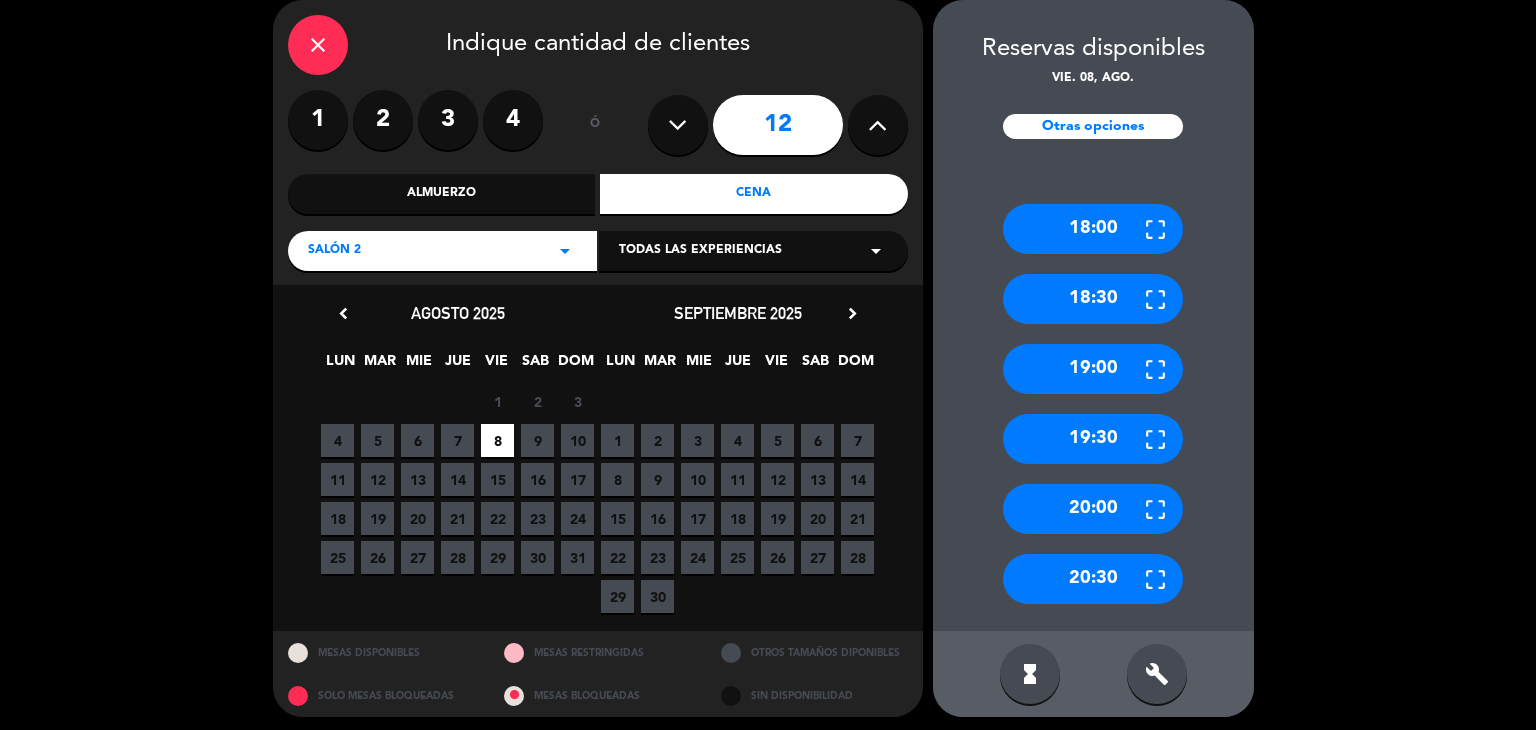 click on "20:00" at bounding box center (1093, 509) 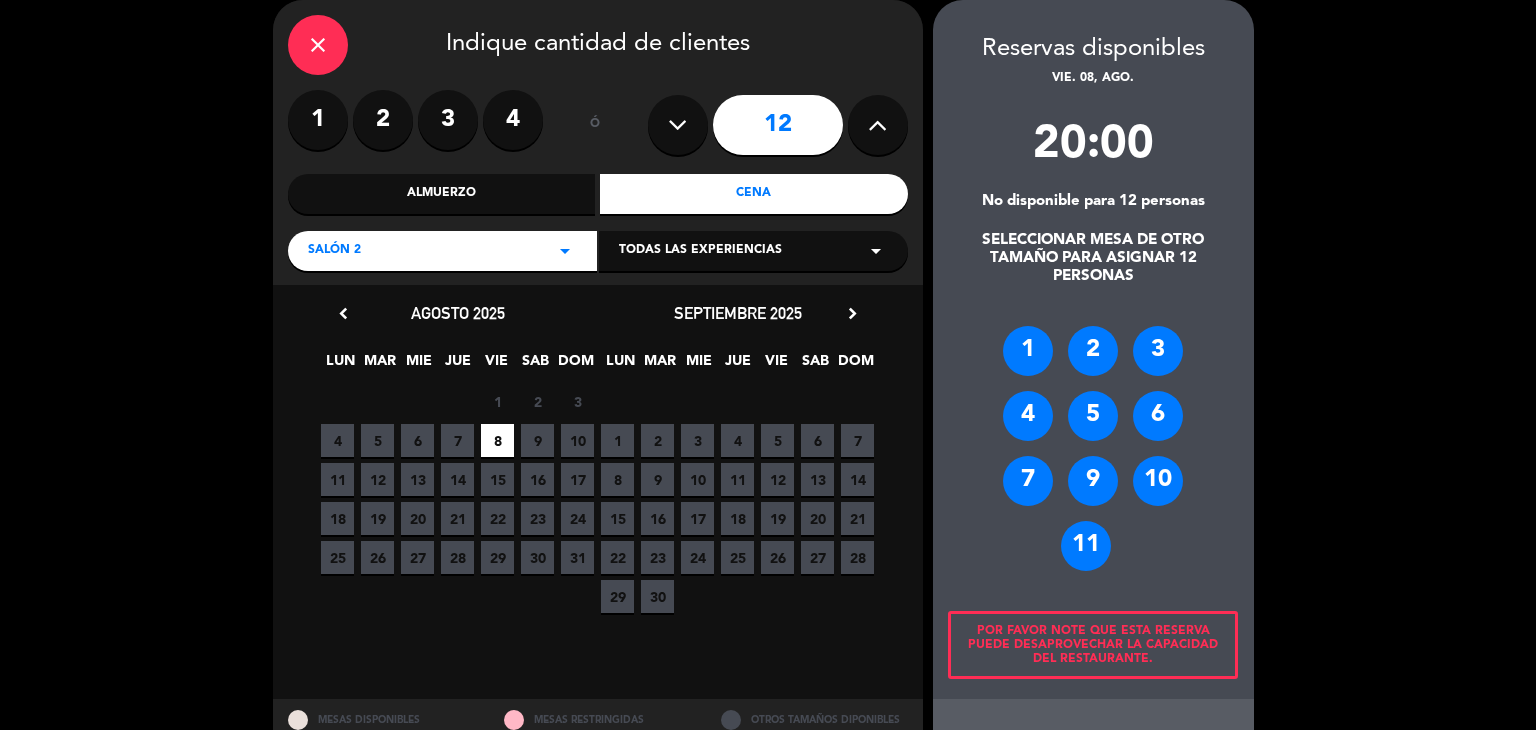 click on "Por favor note que esta reserva puede desaprovechar la capacidad del restaurante." at bounding box center (1093, 645) 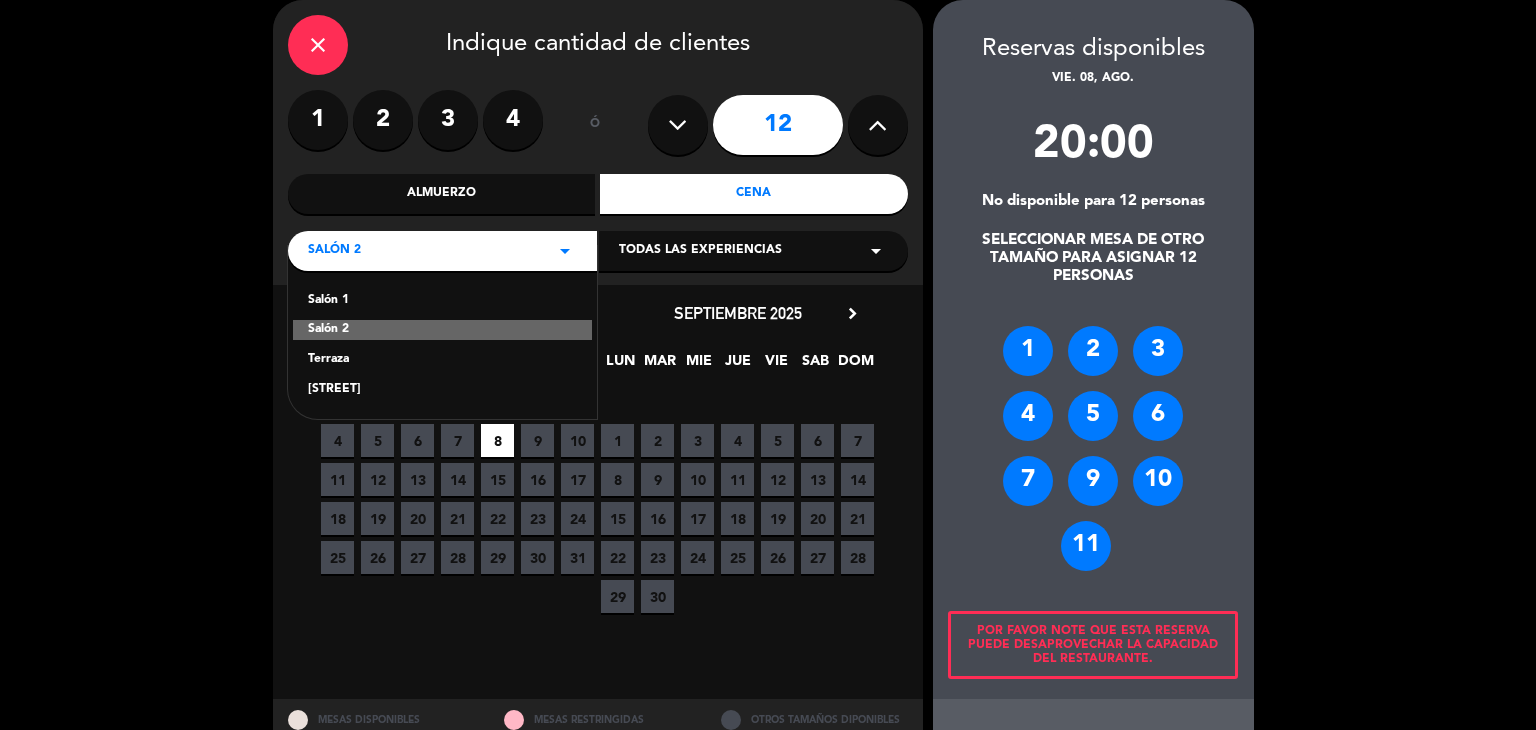 click on "Salón 1" at bounding box center [442, 301] 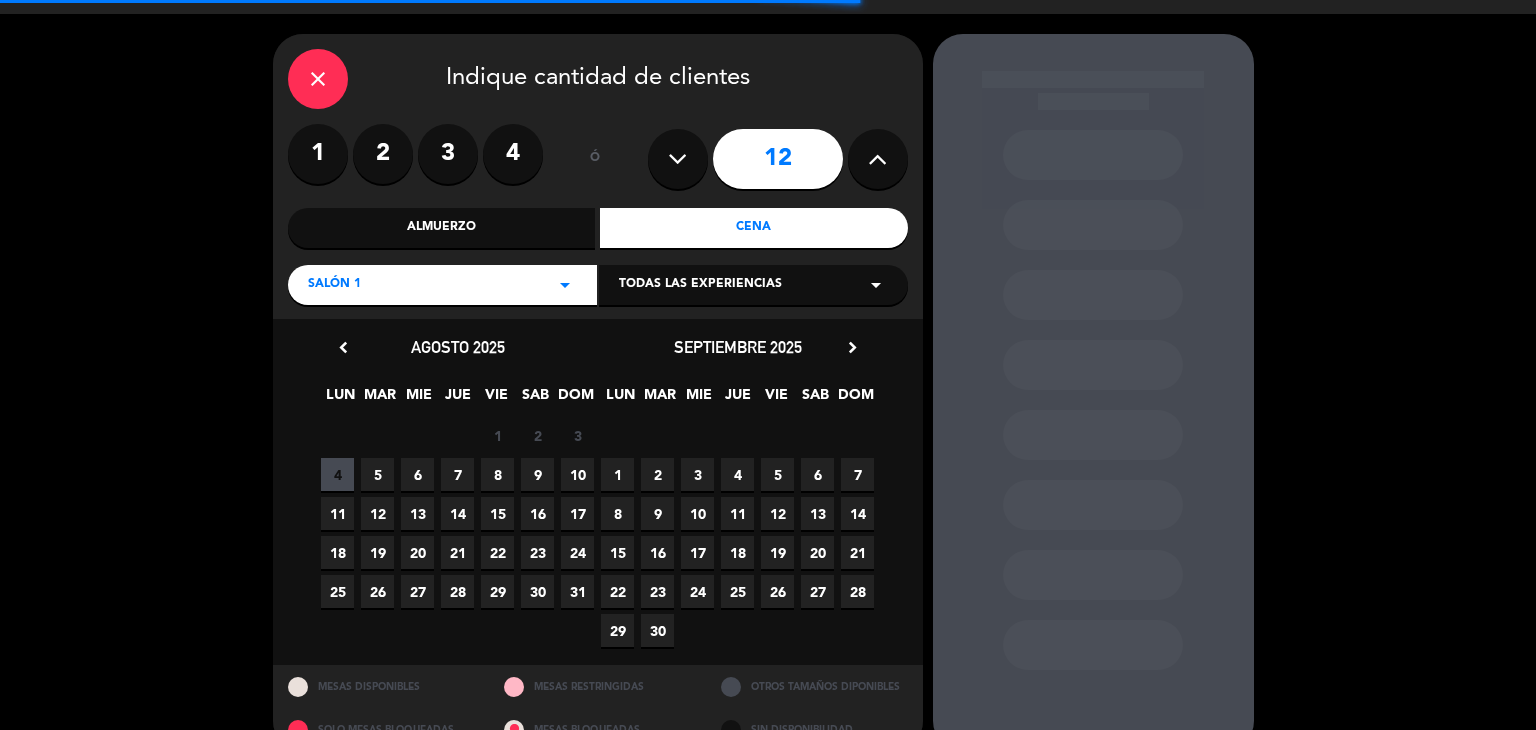 scroll, scrollTop: 80, scrollLeft: 0, axis: vertical 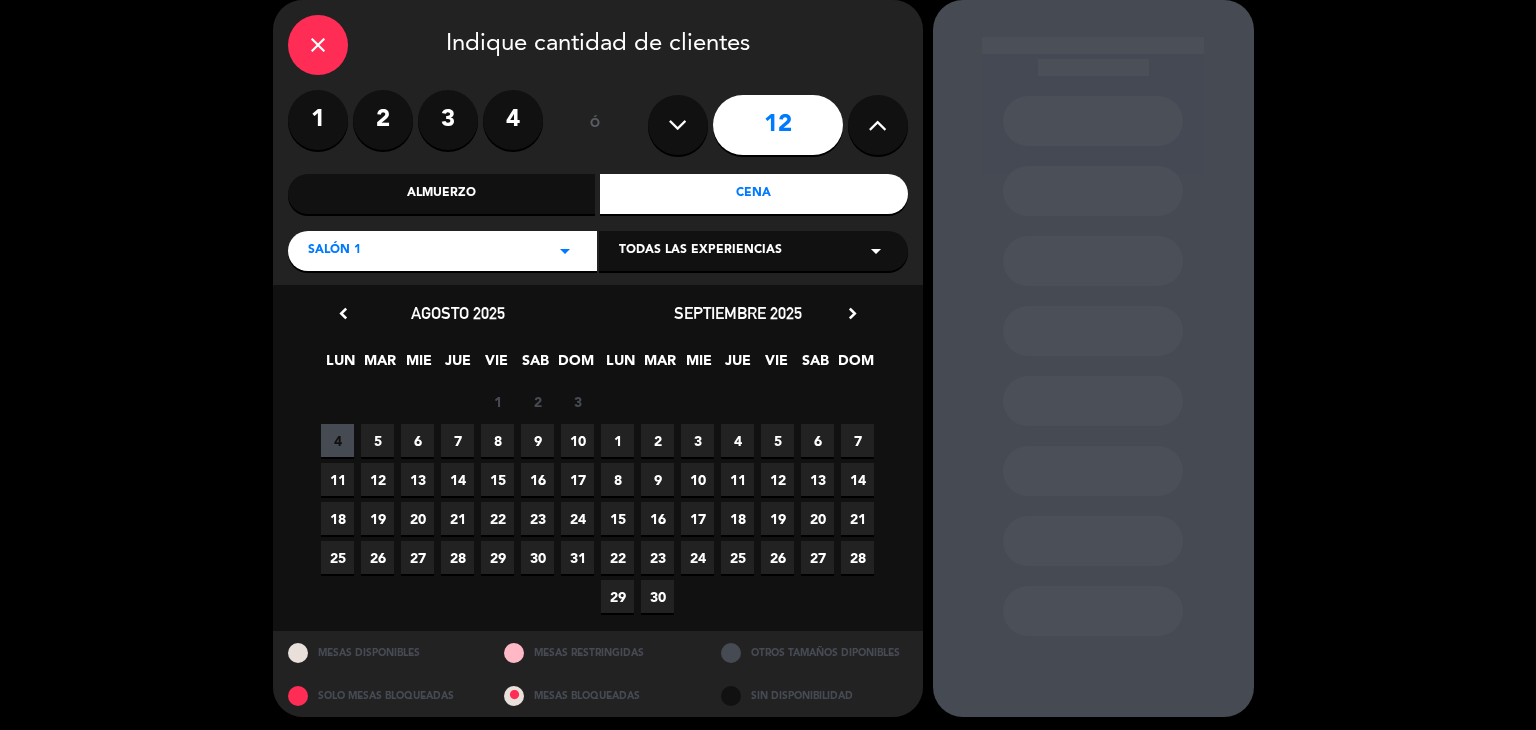 click on "8" at bounding box center [497, 440] 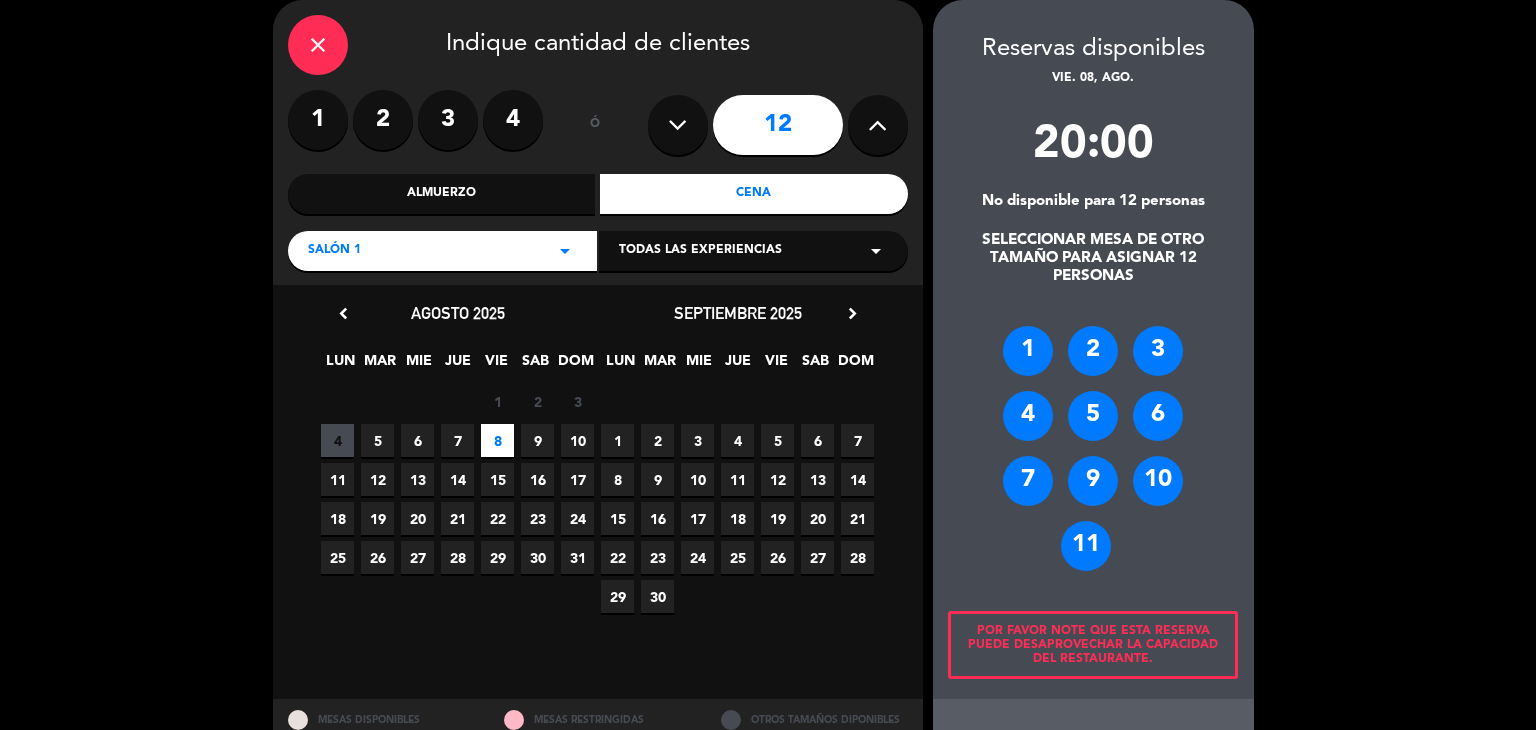 click on "arrow_drop_down" at bounding box center (565, 251) 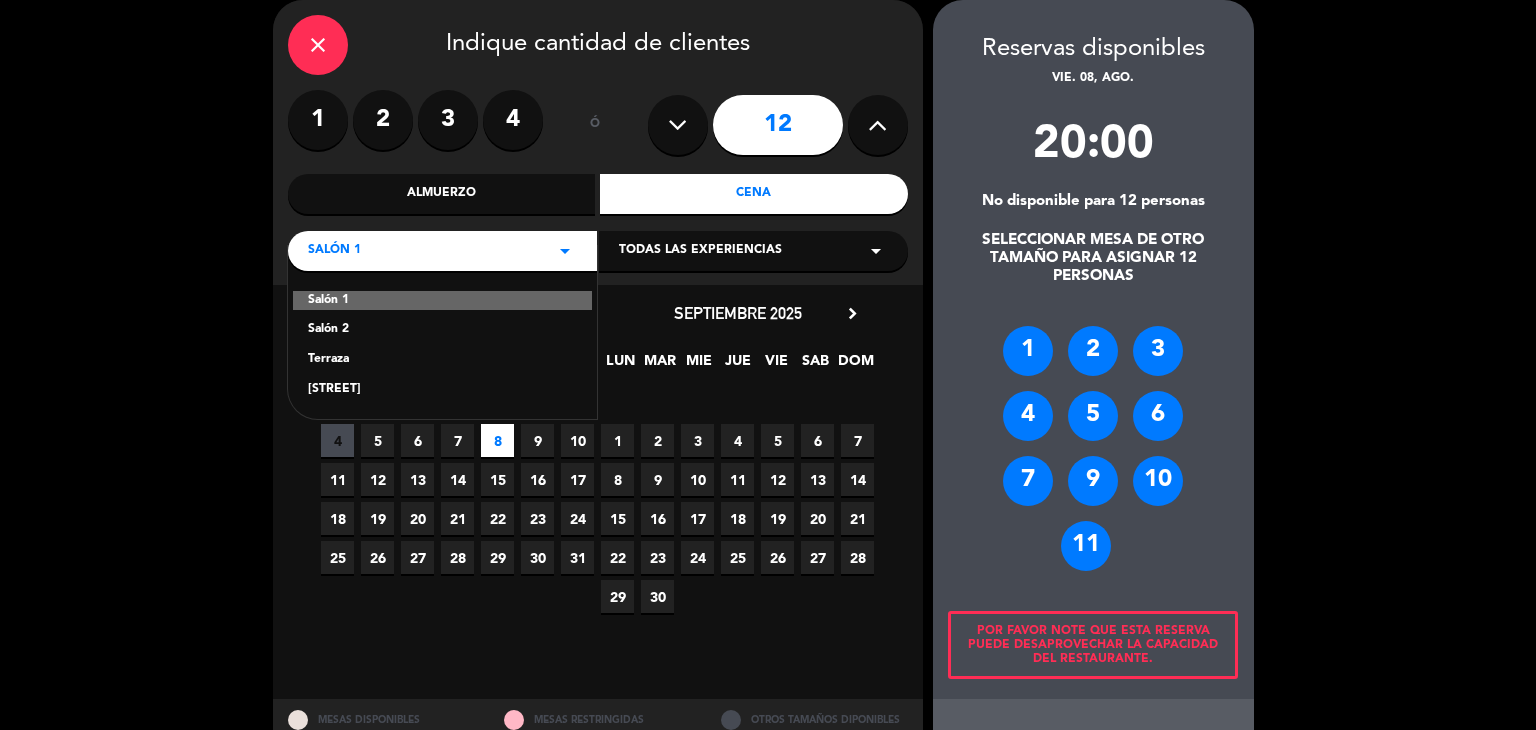click on "Salón 2" at bounding box center [442, 330] 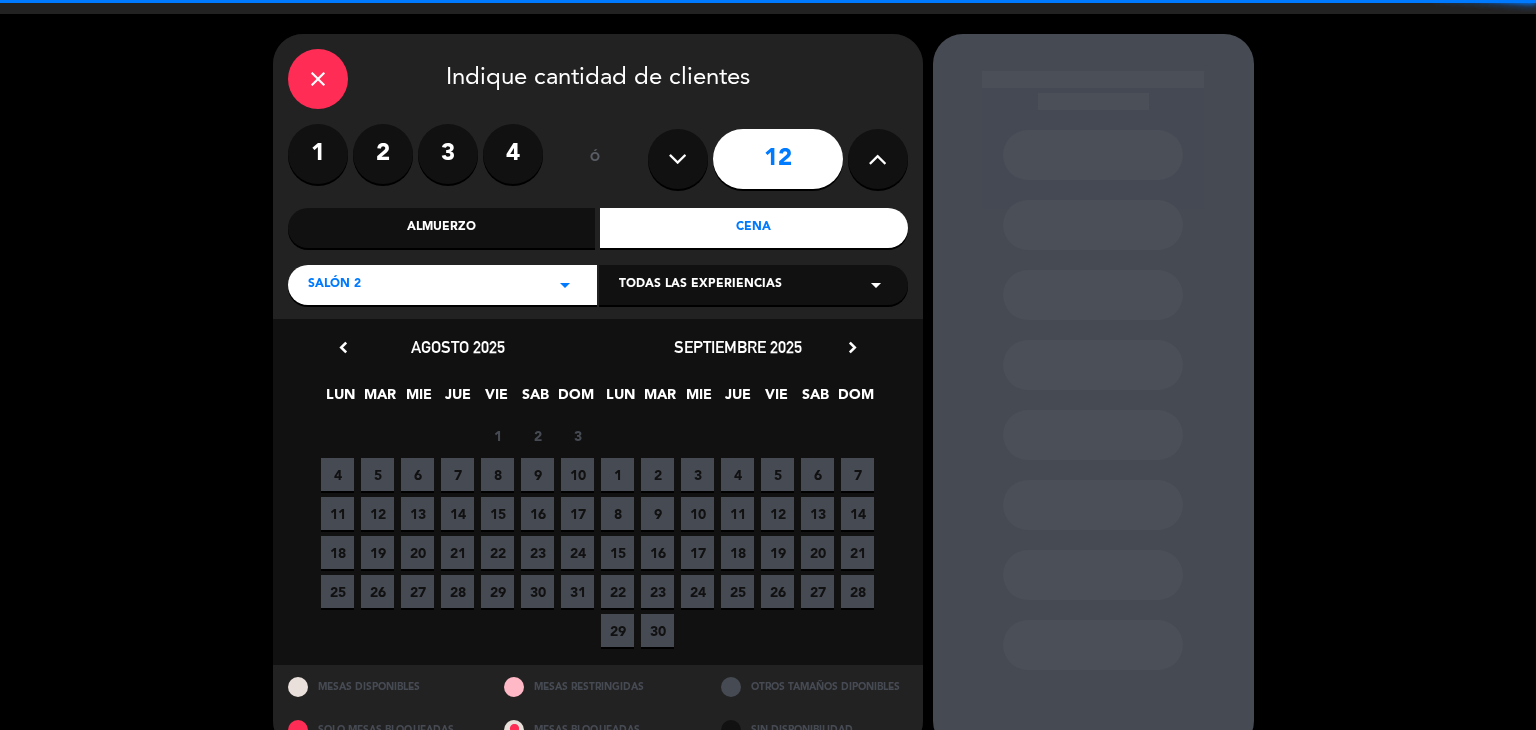 scroll, scrollTop: 80, scrollLeft: 0, axis: vertical 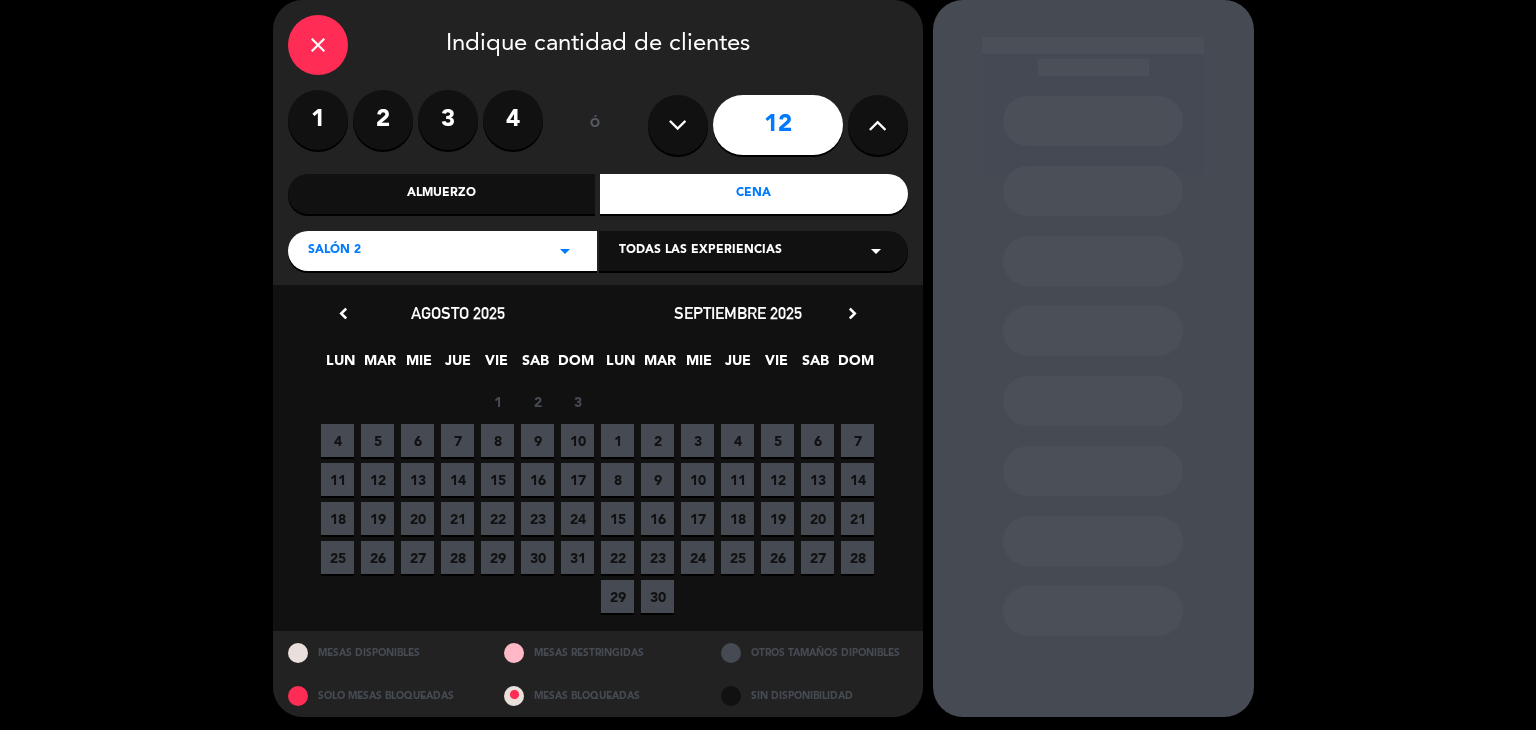 click on "8" at bounding box center (497, 440) 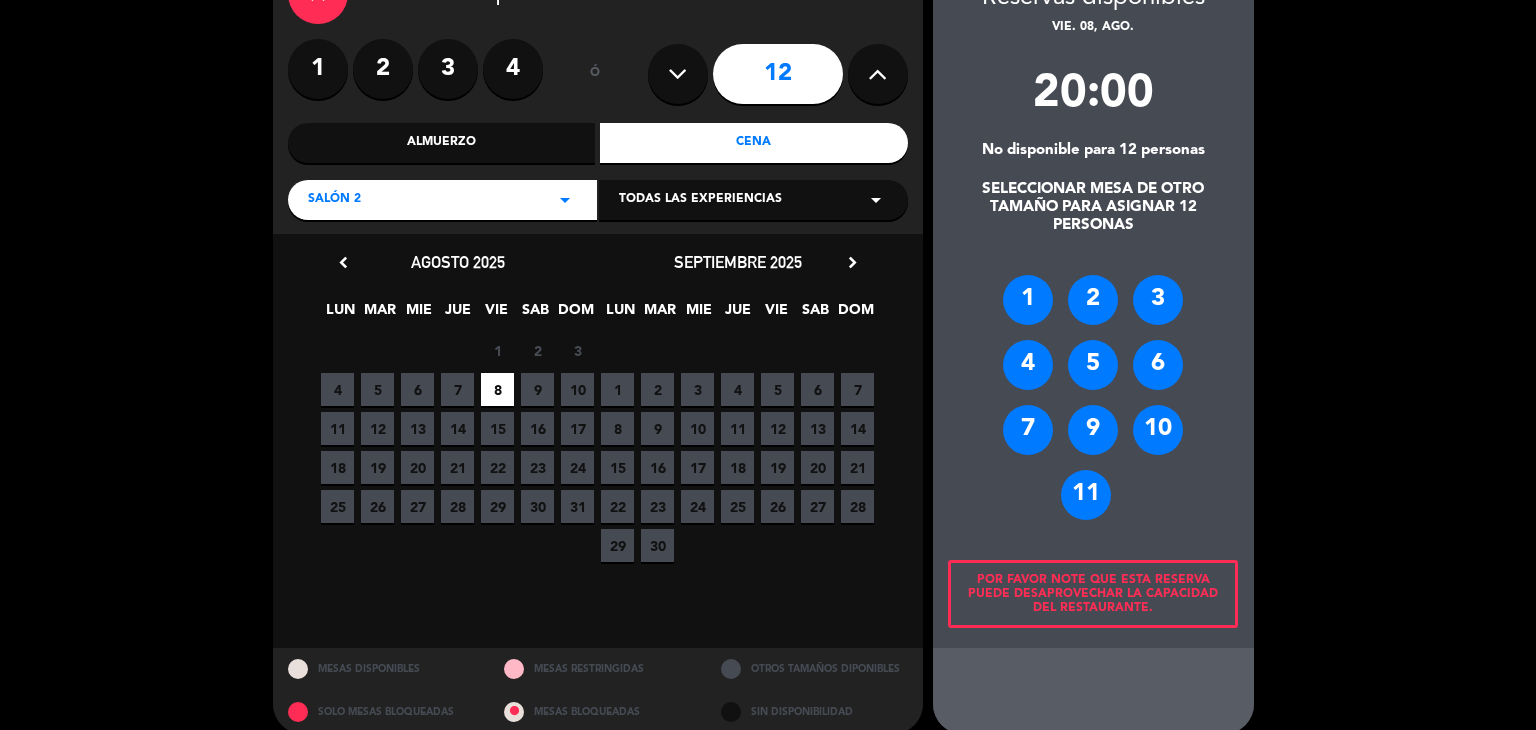 scroll, scrollTop: 156, scrollLeft: 0, axis: vertical 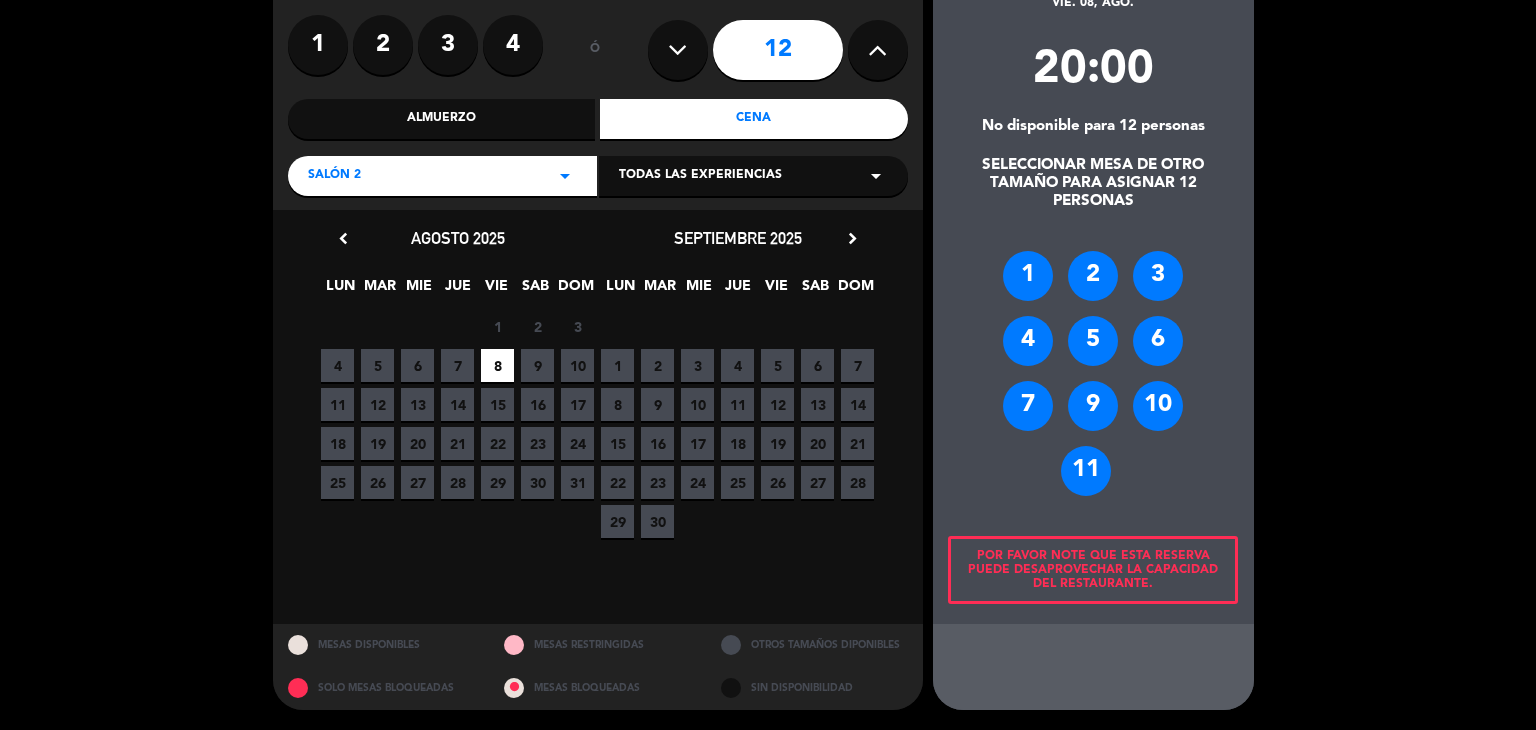 click at bounding box center [298, 645] 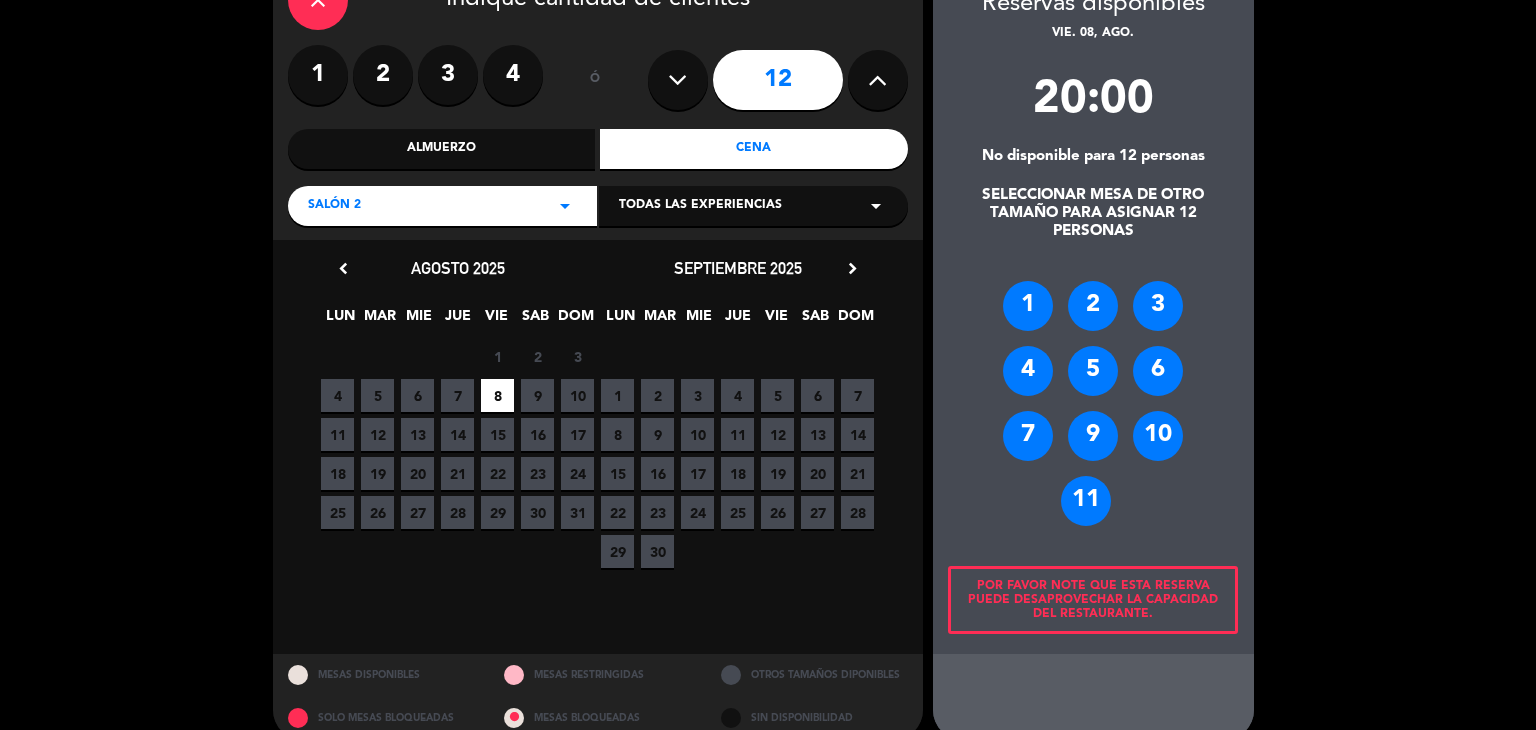 scroll, scrollTop: 156, scrollLeft: 0, axis: vertical 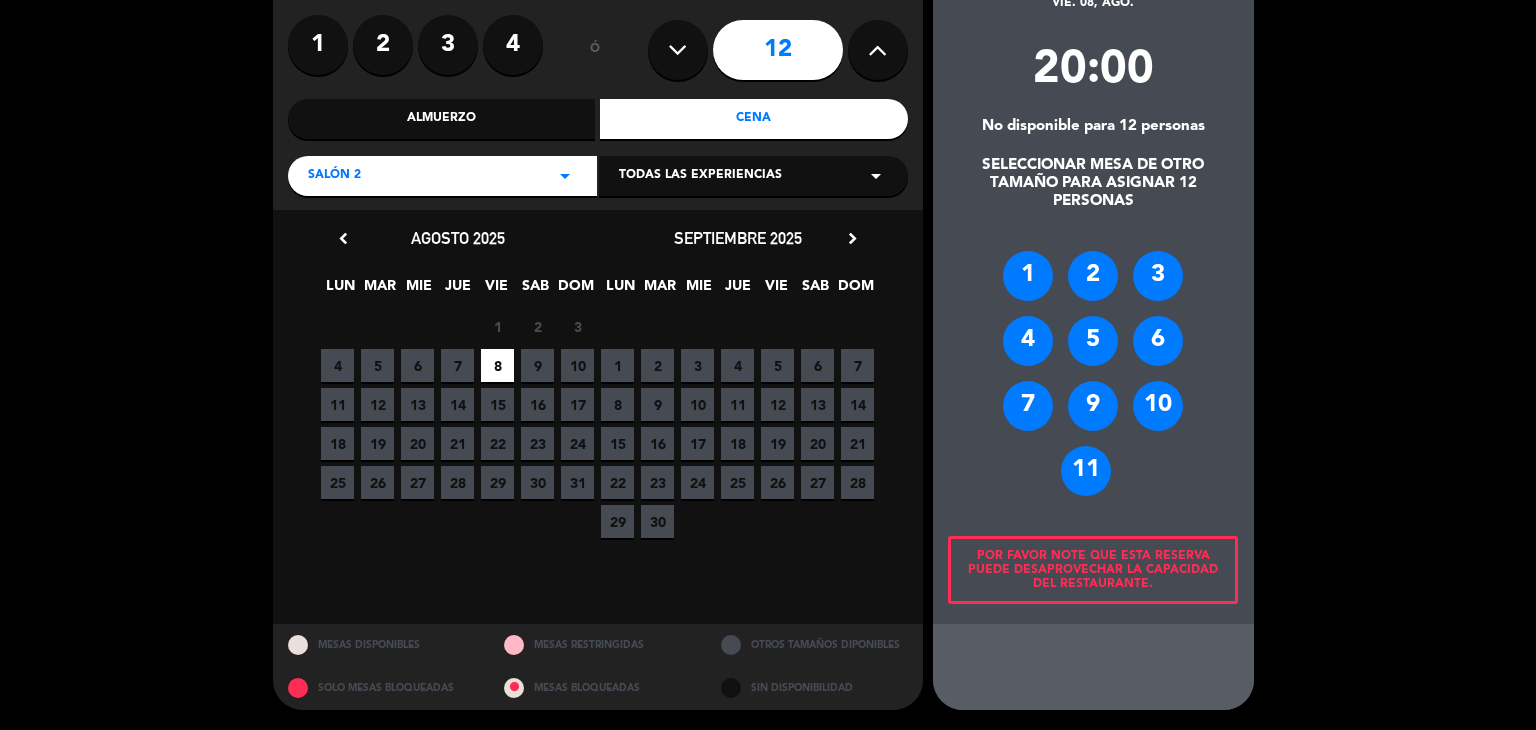 click on "Por favor note que esta reserva puede desaprovechar la capacidad del restaurante." at bounding box center [1093, 570] 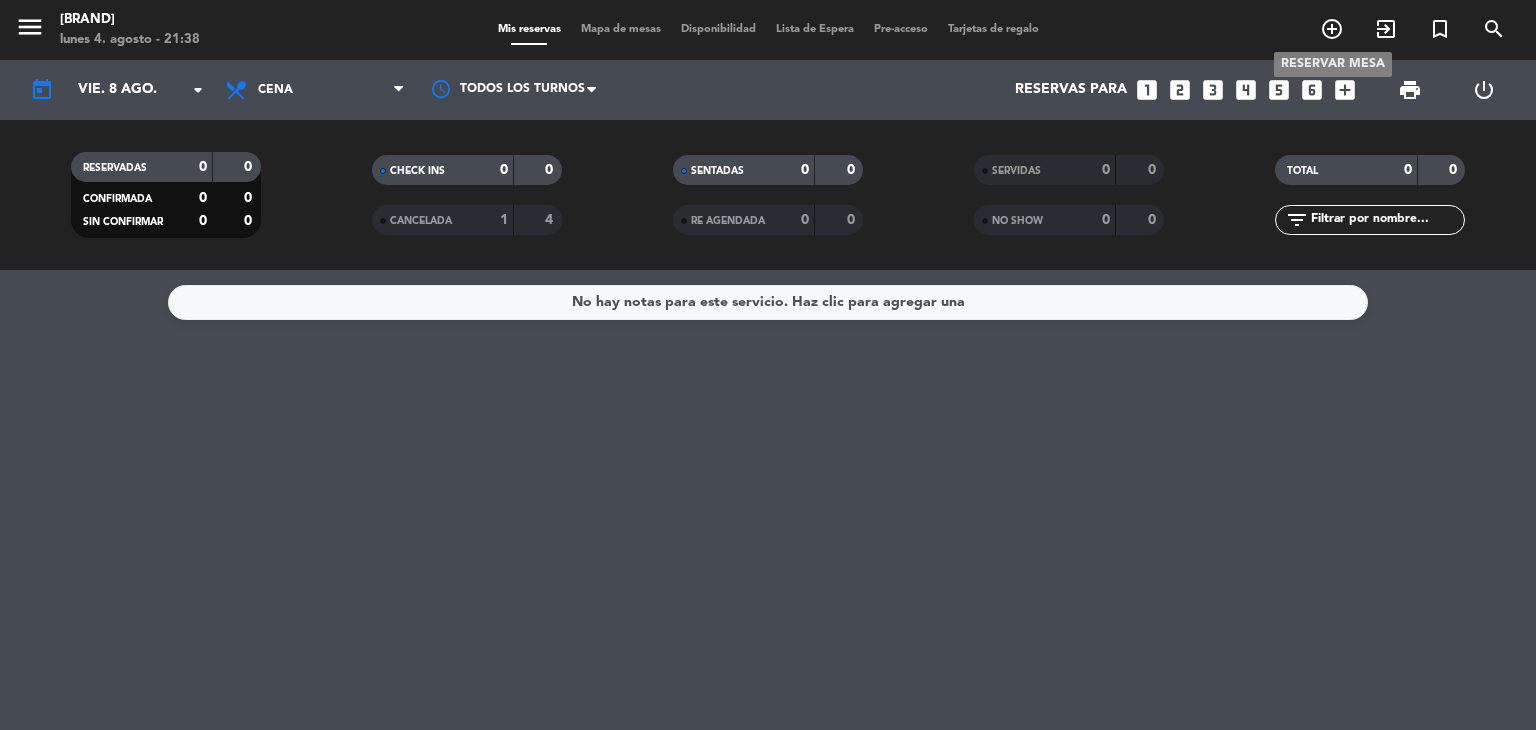 click on "add_circle_outline" at bounding box center (1332, 29) 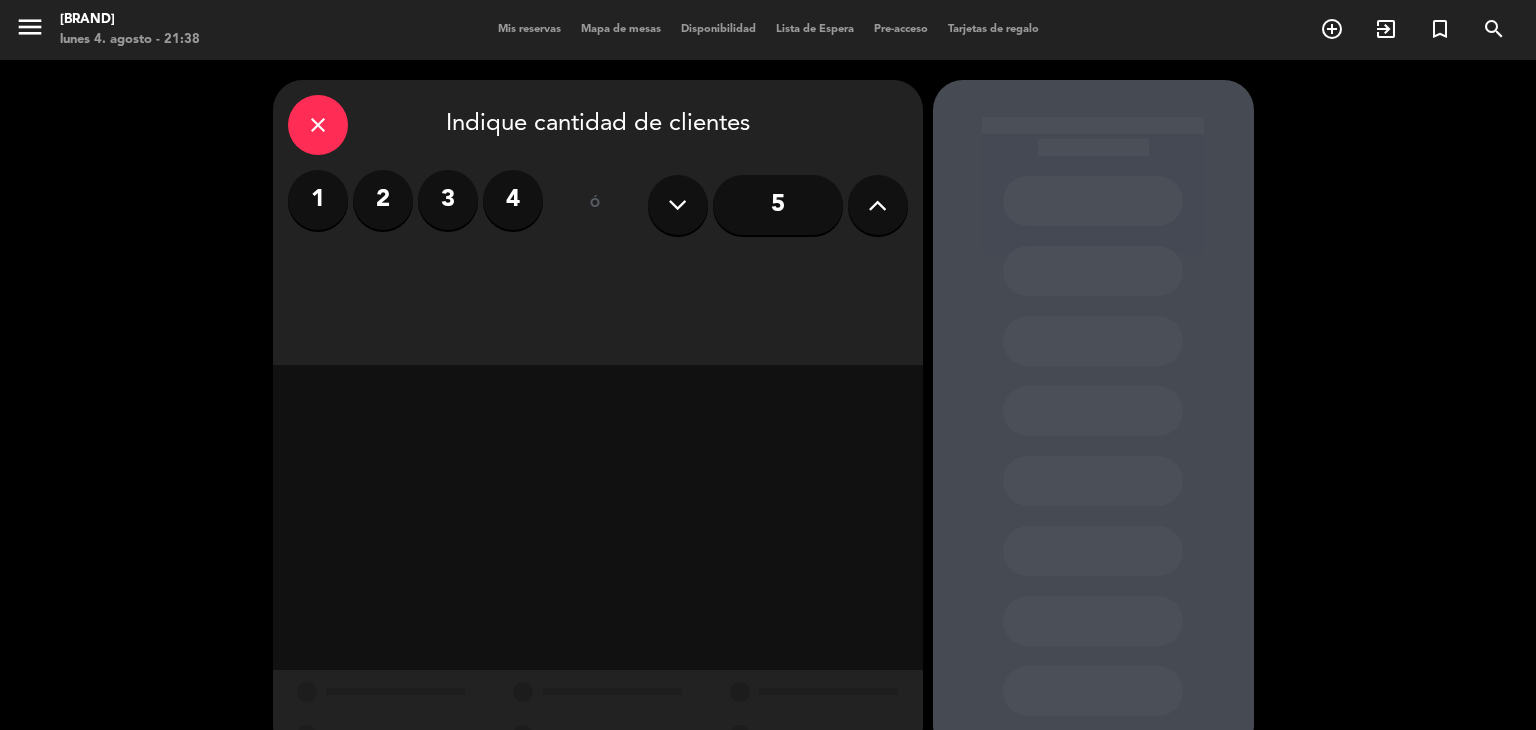 click on "5" at bounding box center [778, 205] 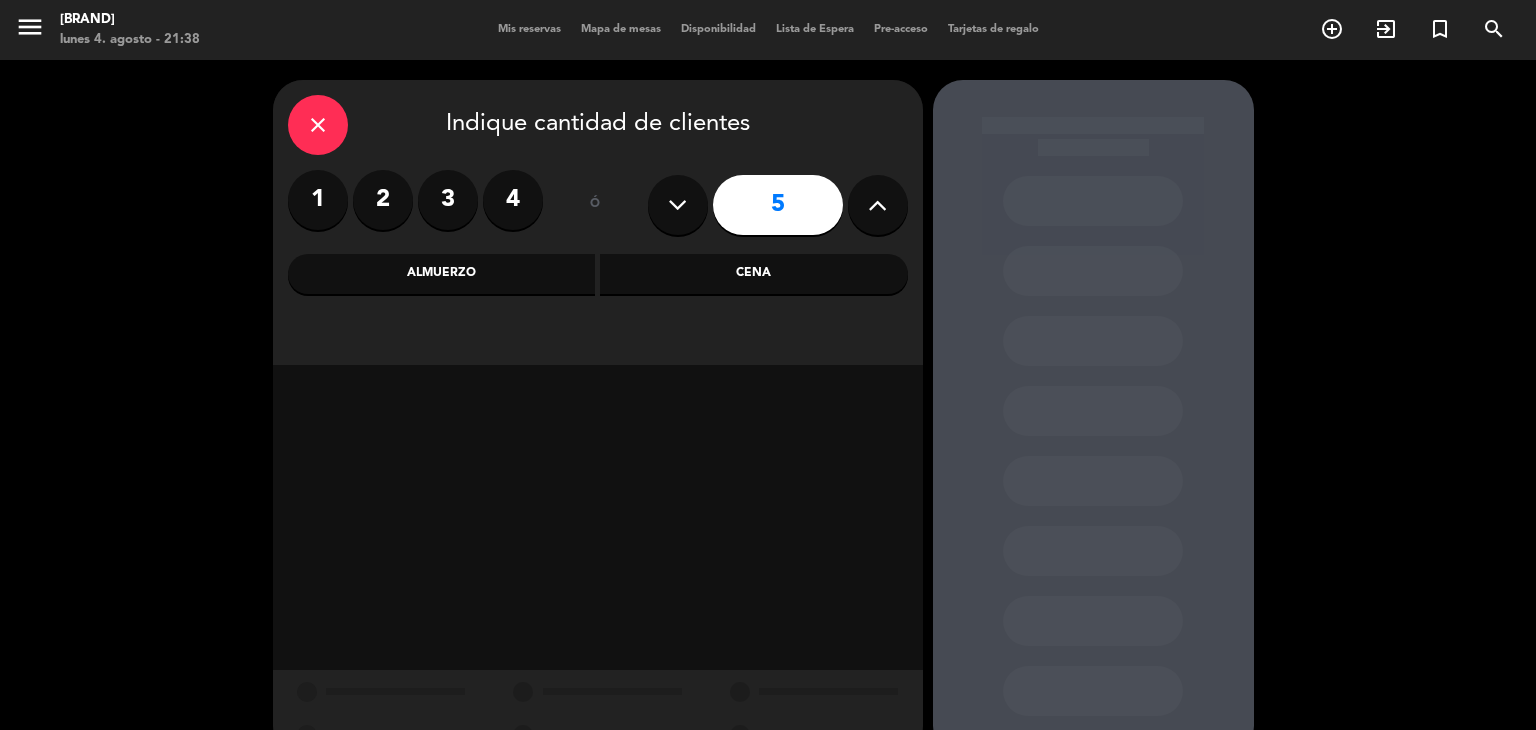click at bounding box center [877, 205] 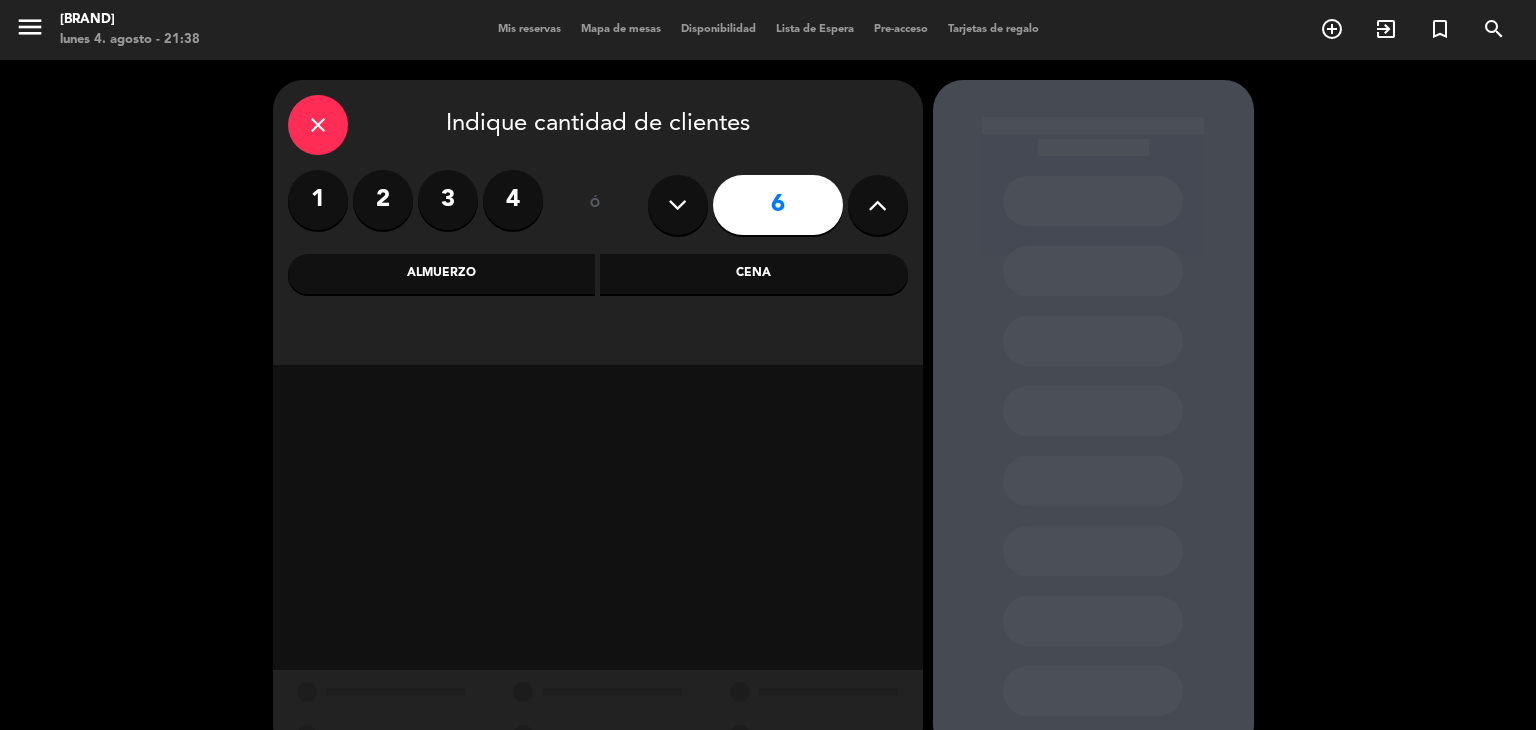 click at bounding box center [877, 205] 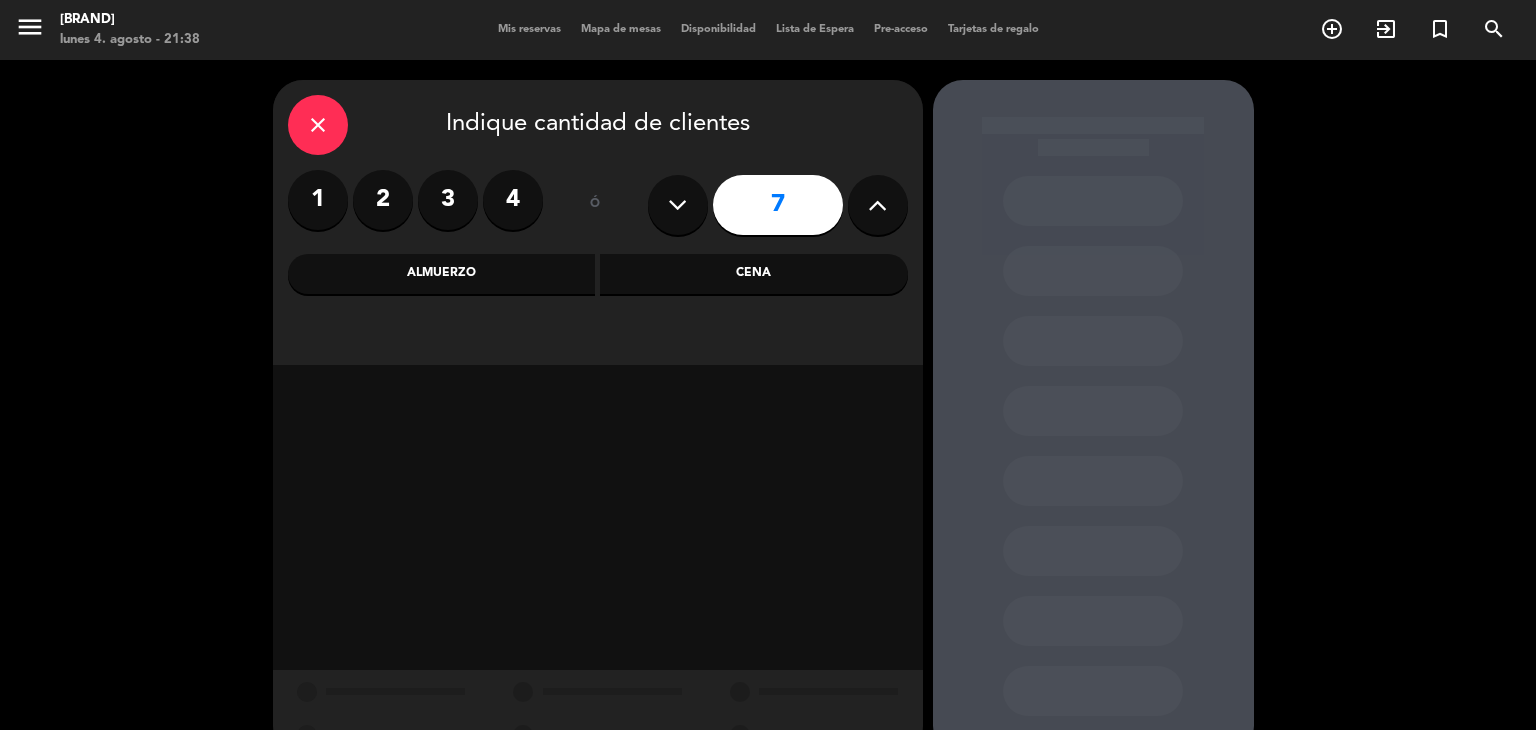 click at bounding box center [877, 205] 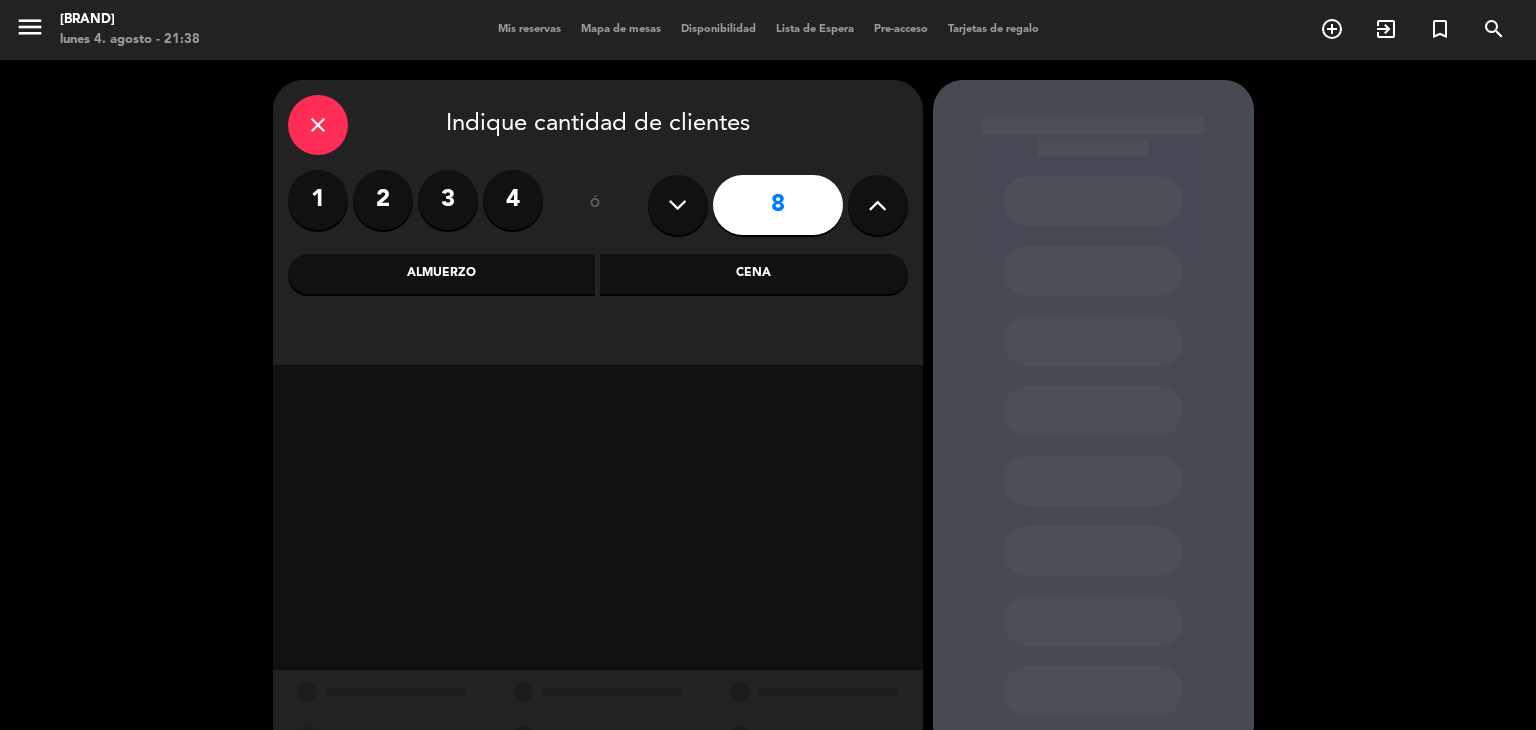 click at bounding box center [877, 205] 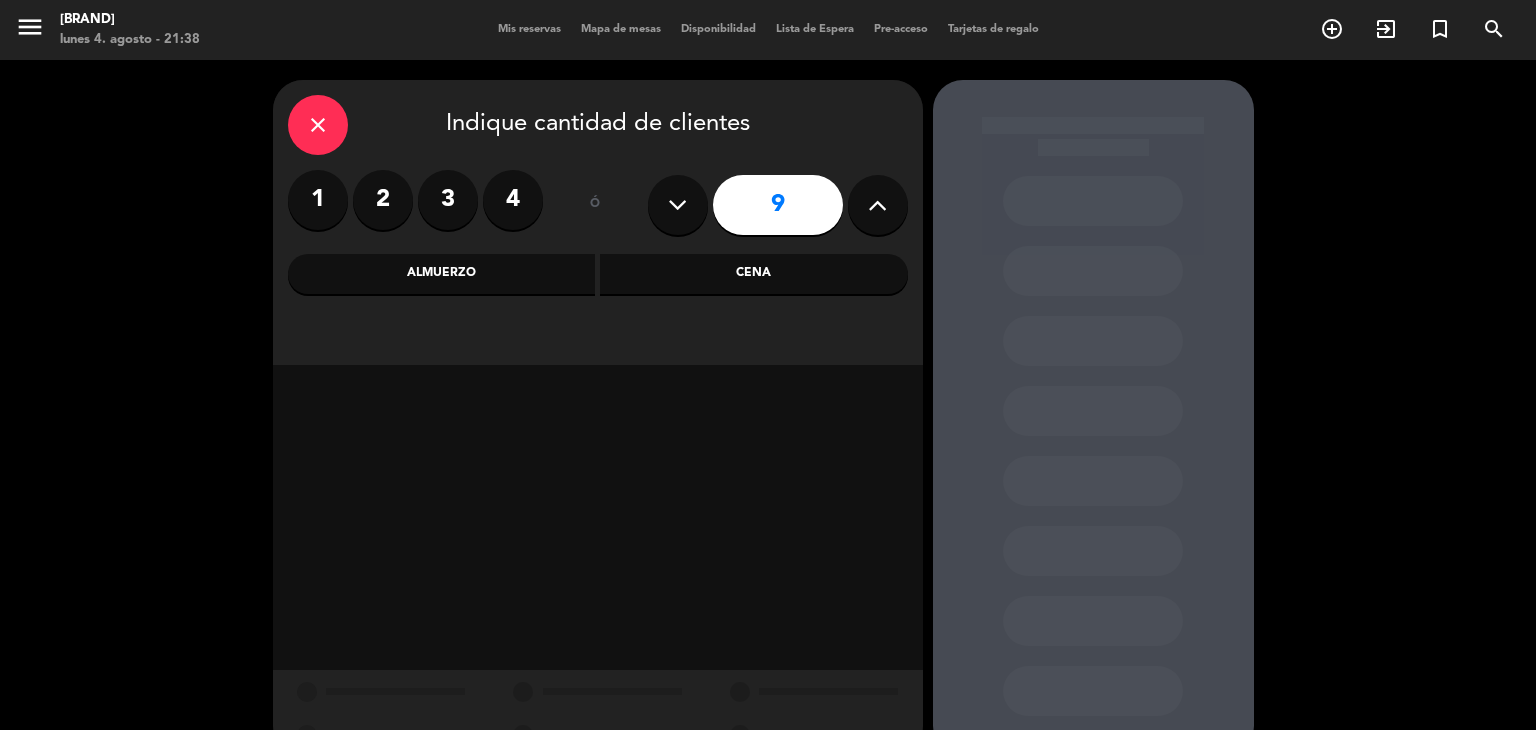 click at bounding box center (877, 205) 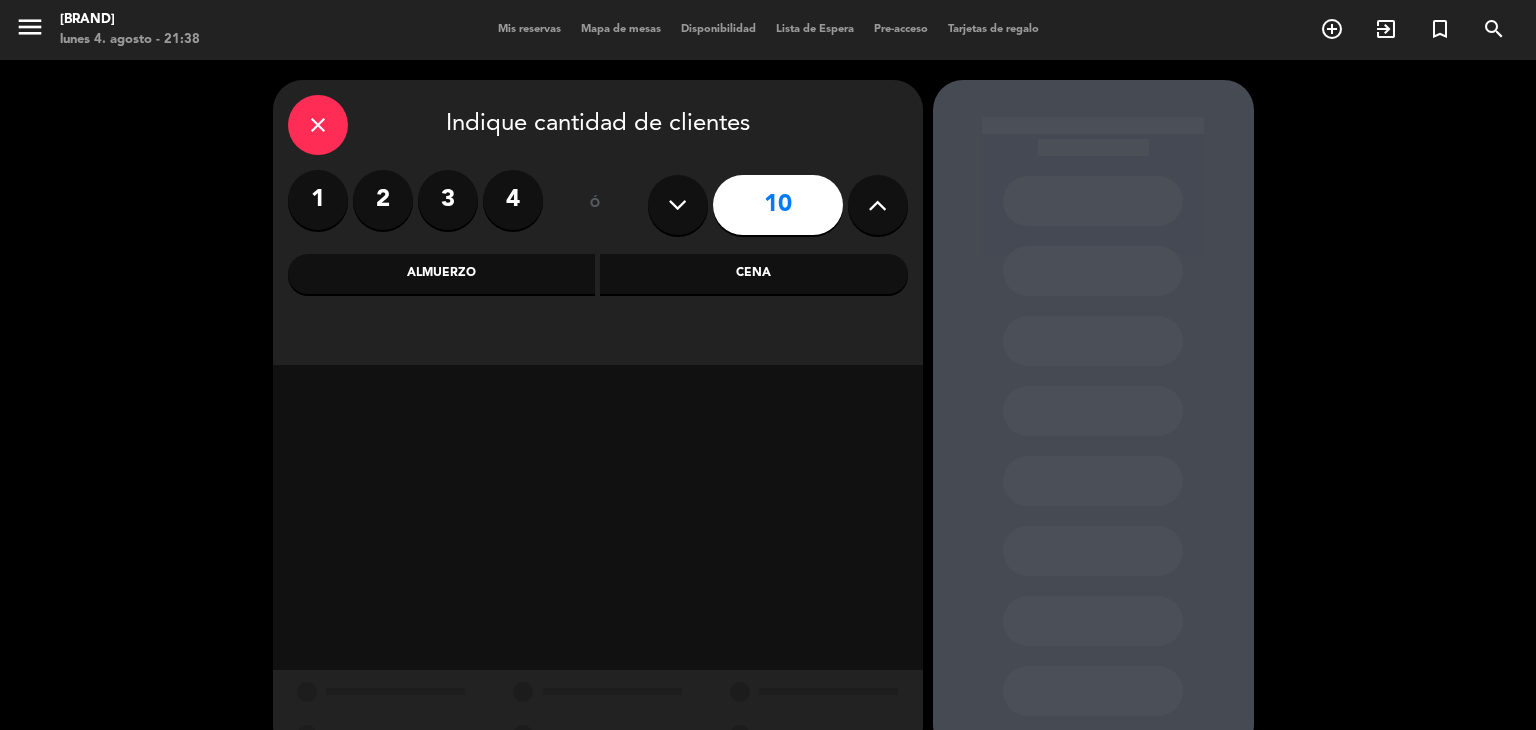 click at bounding box center (877, 205) 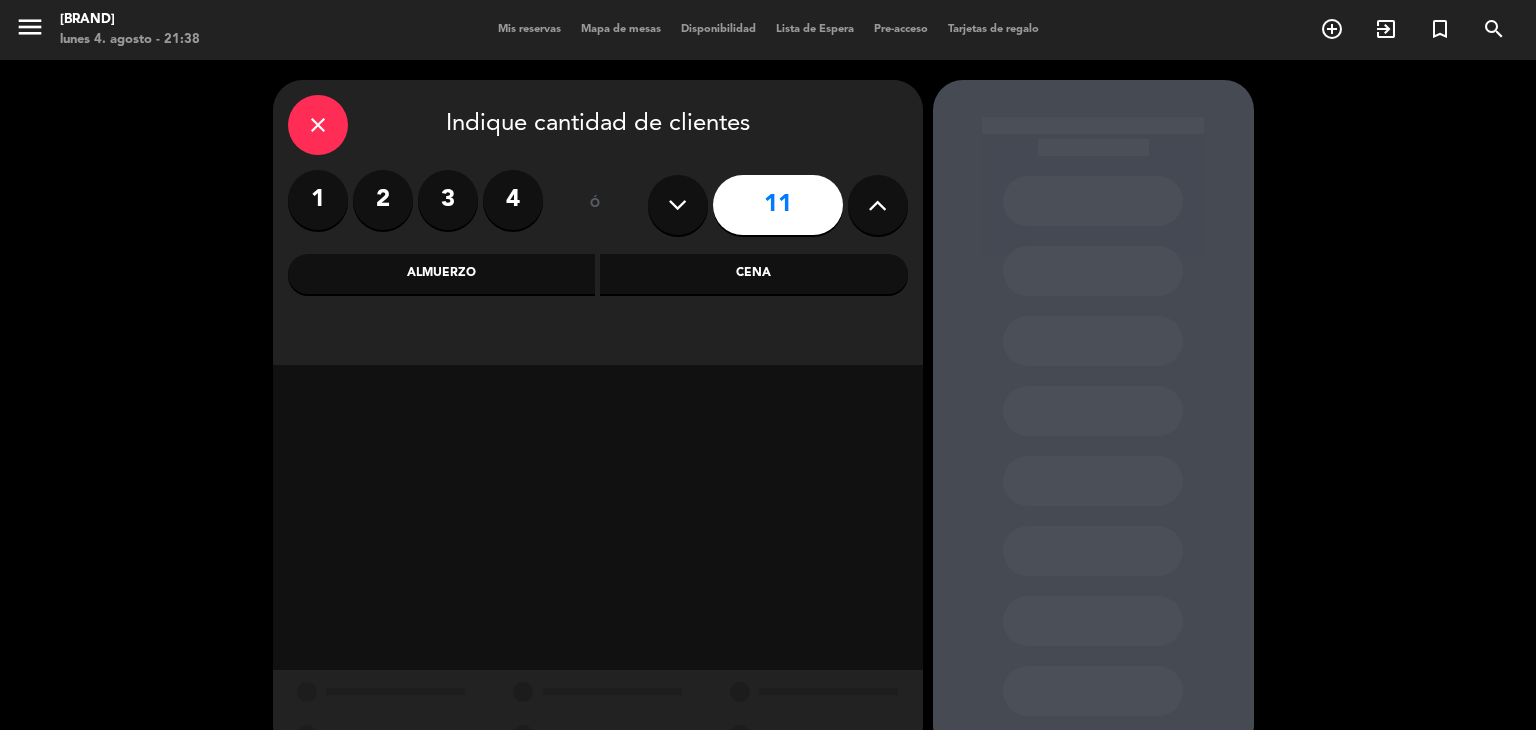 click at bounding box center (877, 205) 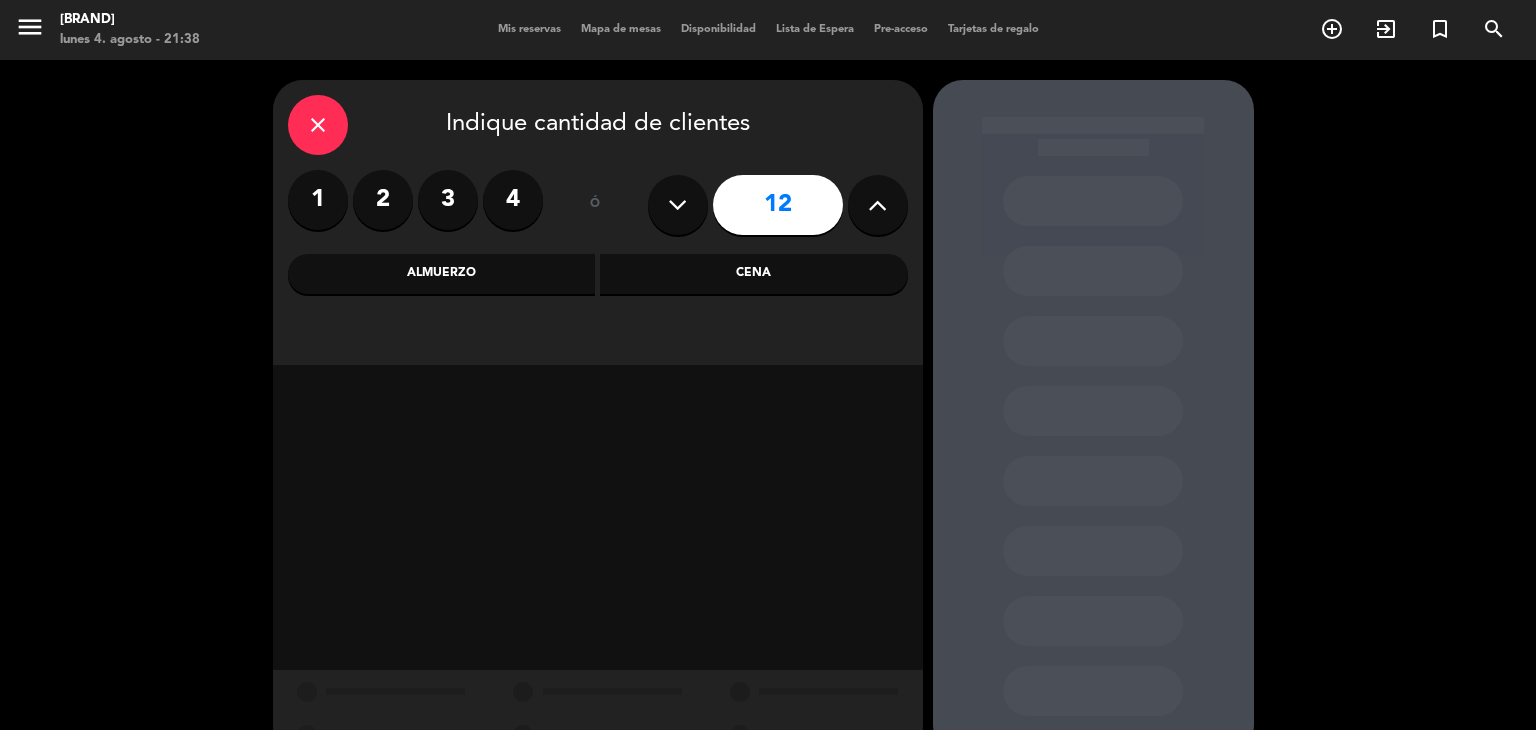 click on "Cena" at bounding box center (754, 274) 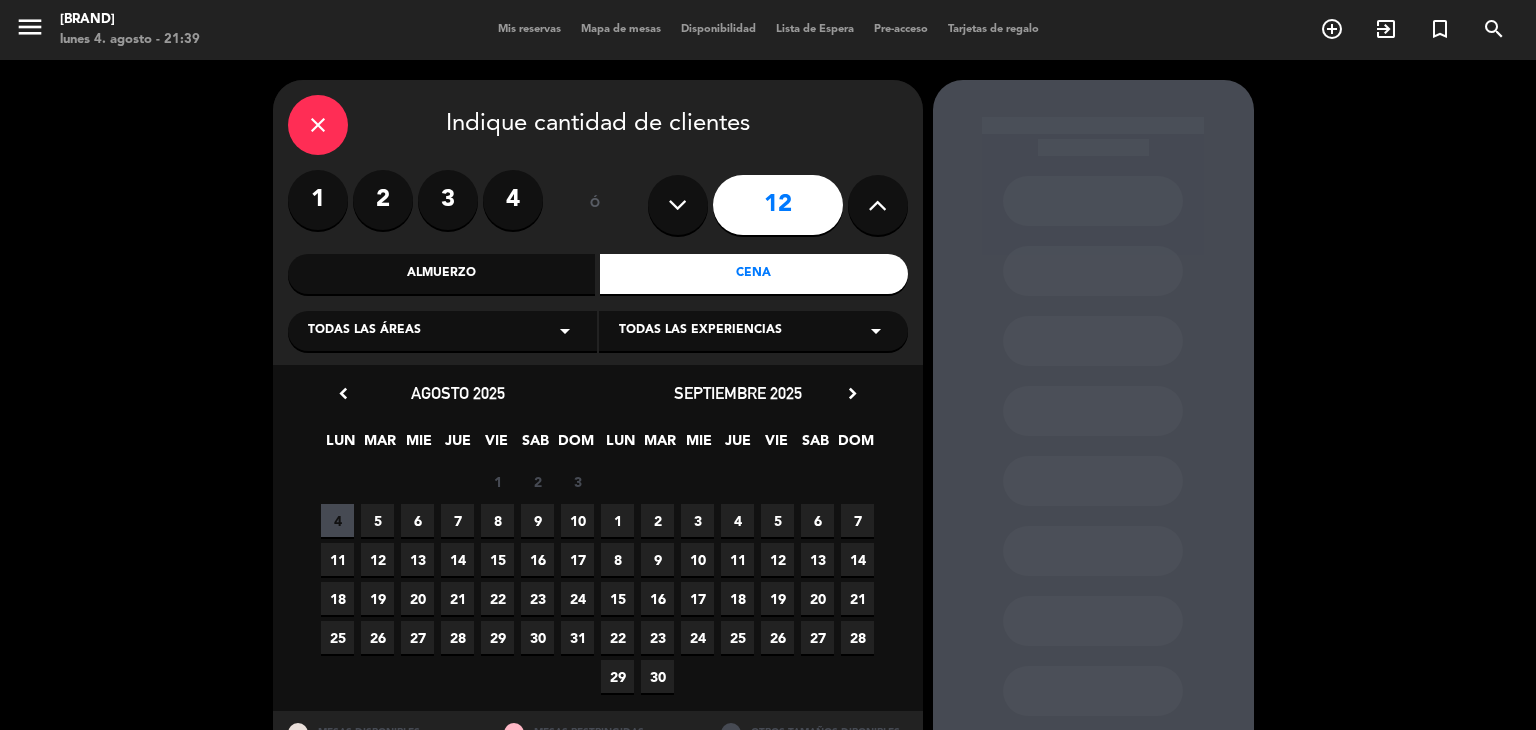 click on "8" at bounding box center [497, 520] 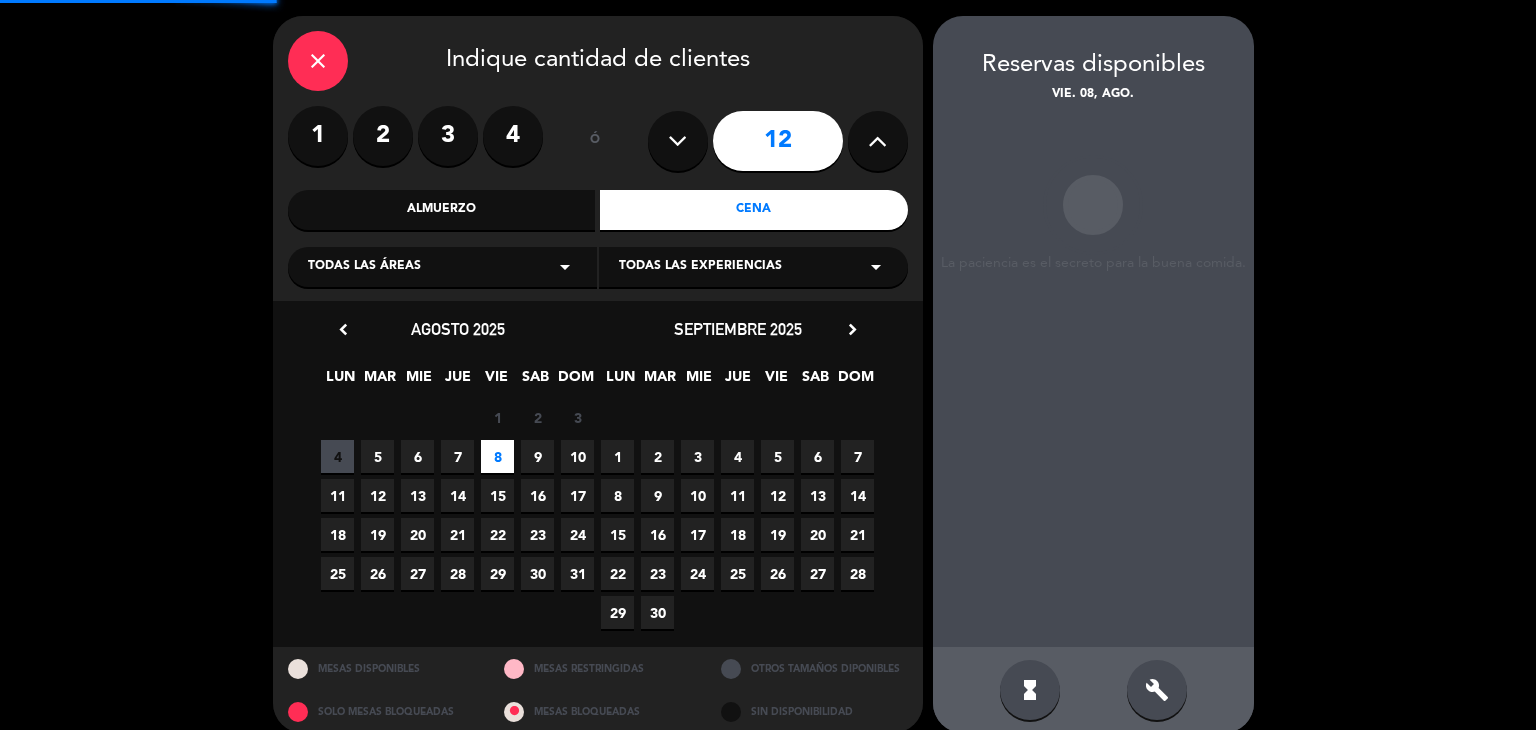 scroll, scrollTop: 80, scrollLeft: 0, axis: vertical 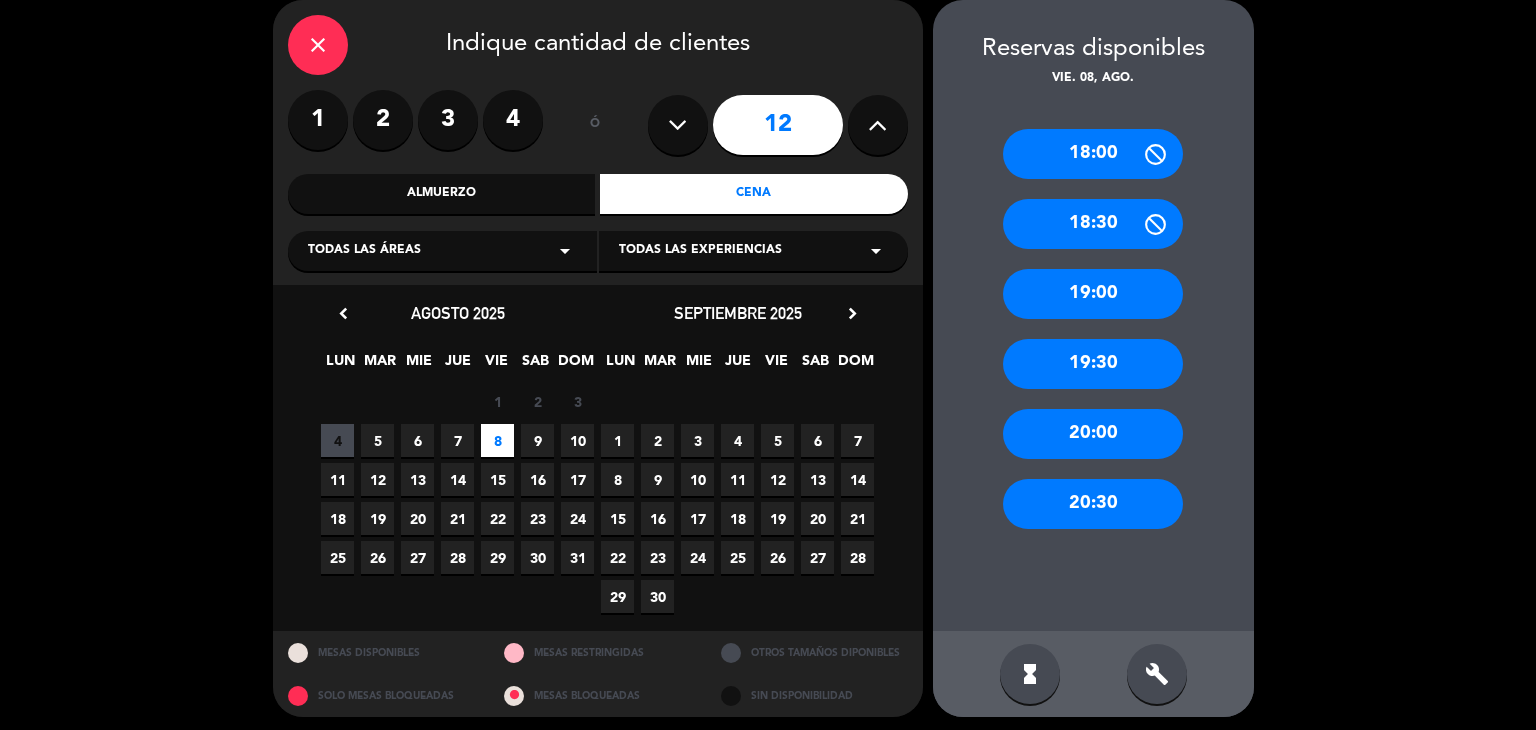 click on "20:00" at bounding box center (1093, 434) 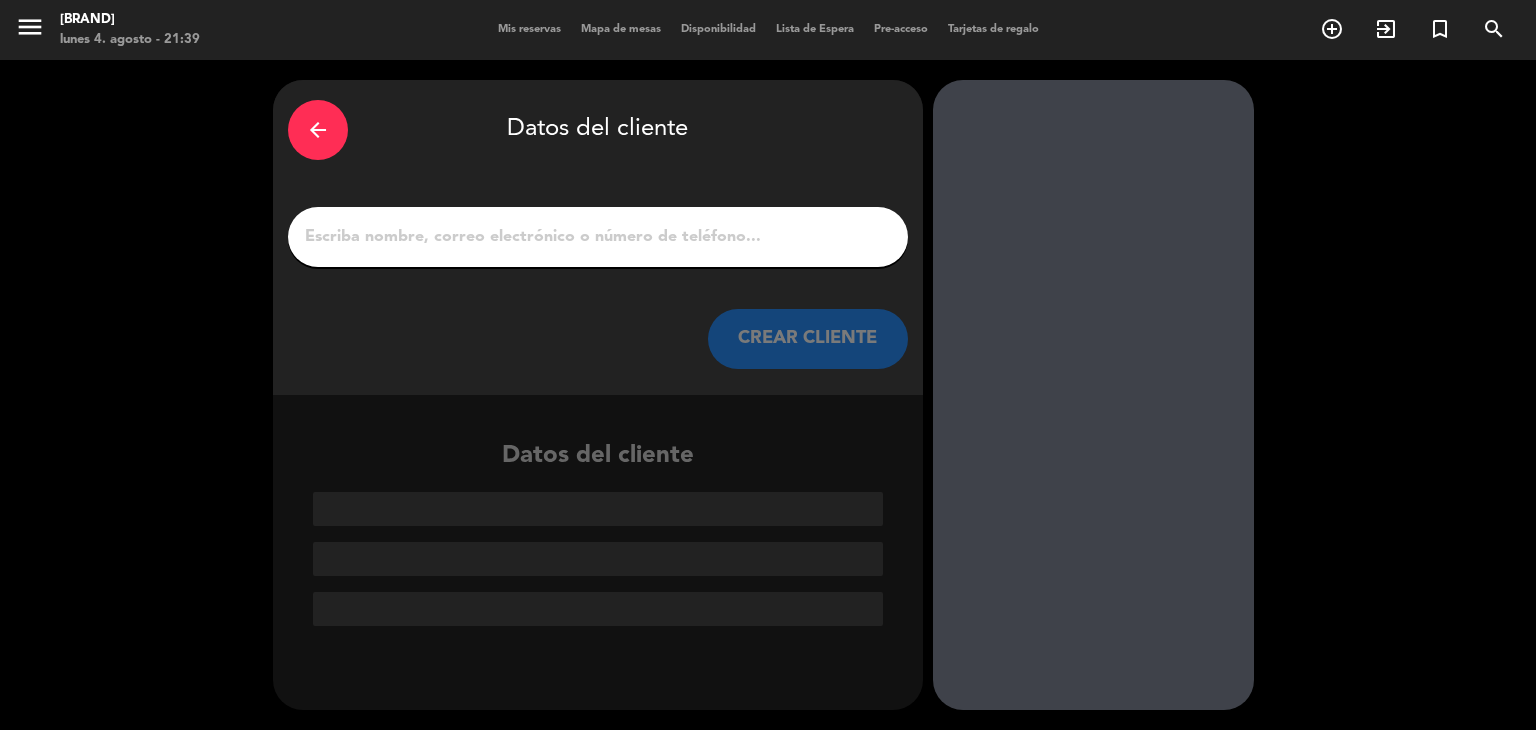 click on "1" at bounding box center [598, 237] 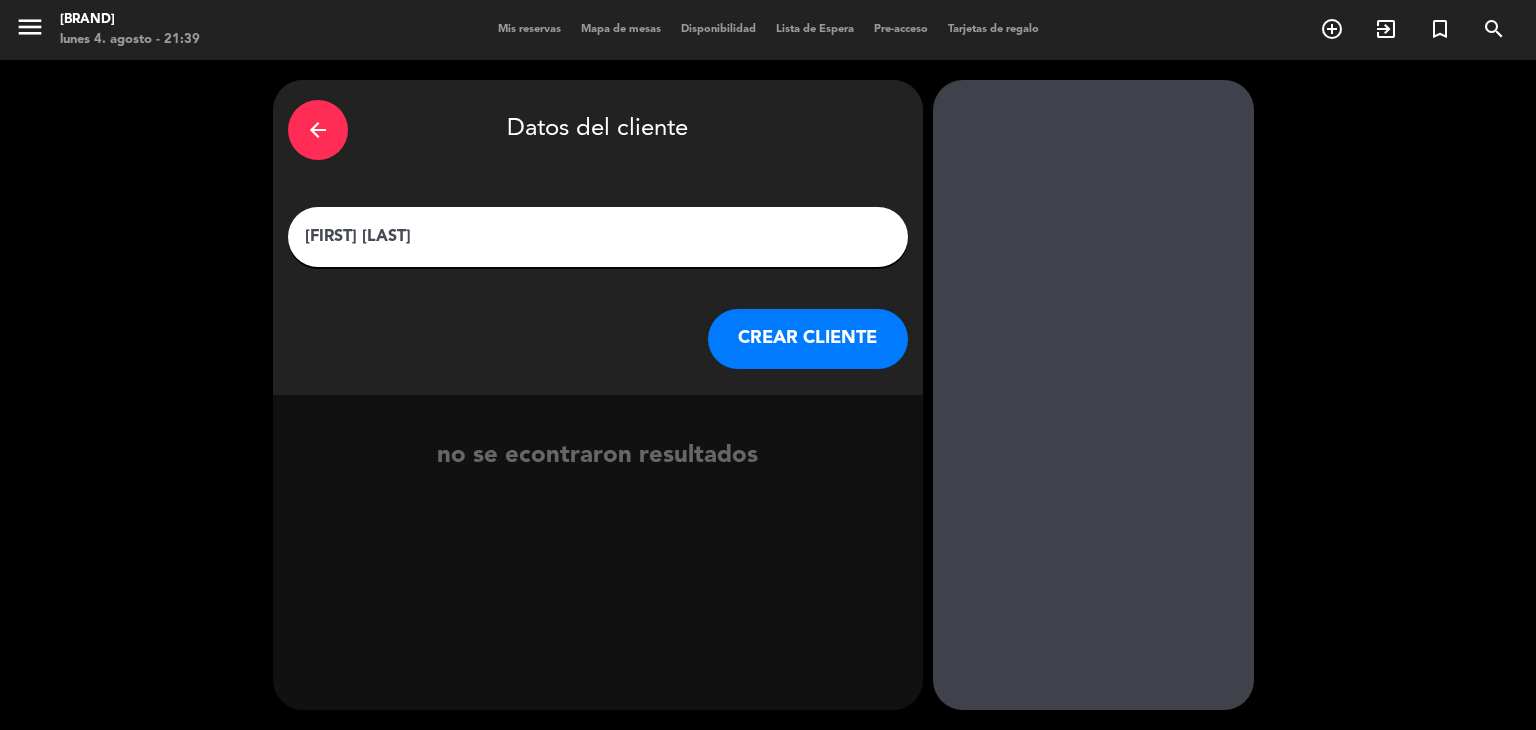 type on "[FIRST] [LAST]" 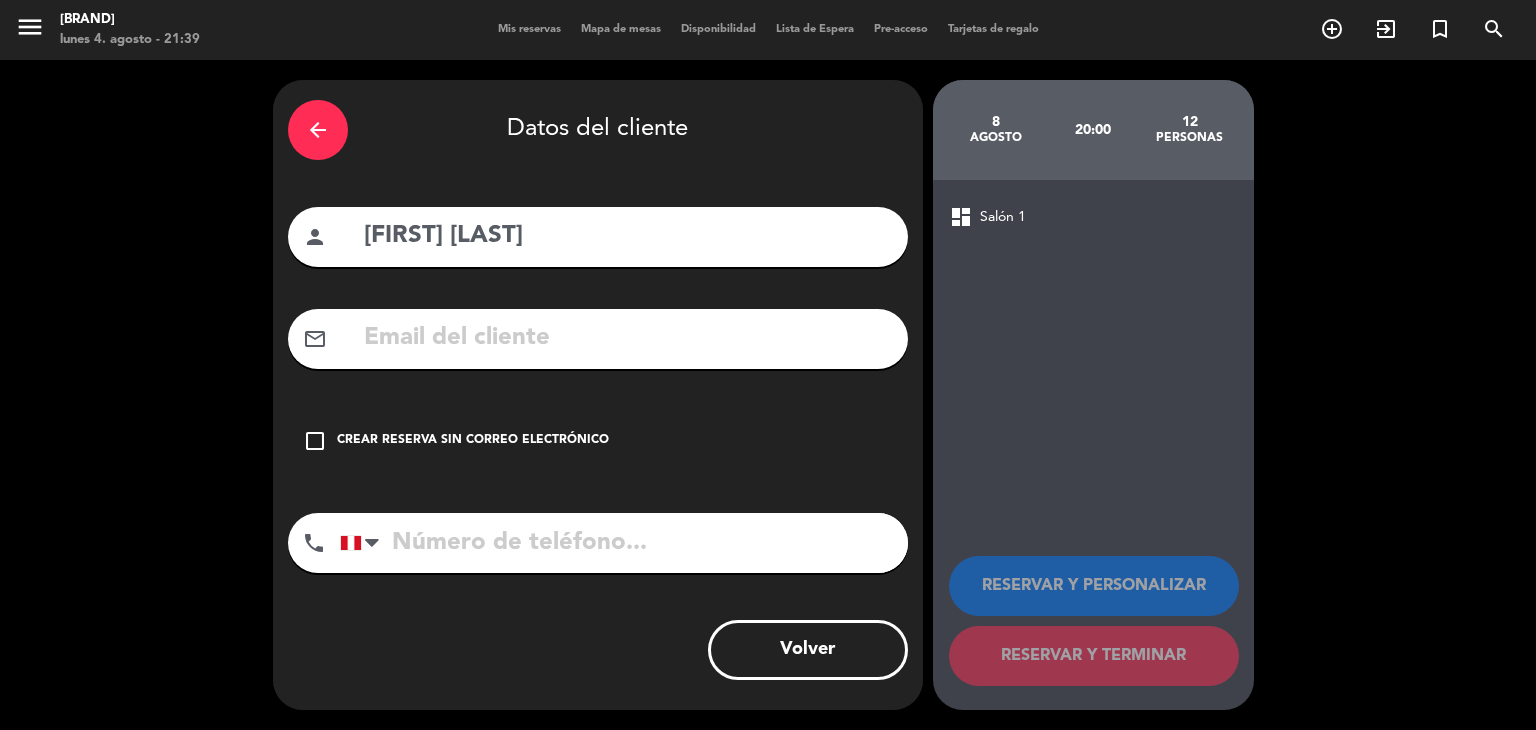 click on "check_box_outline_blank" at bounding box center (315, 441) 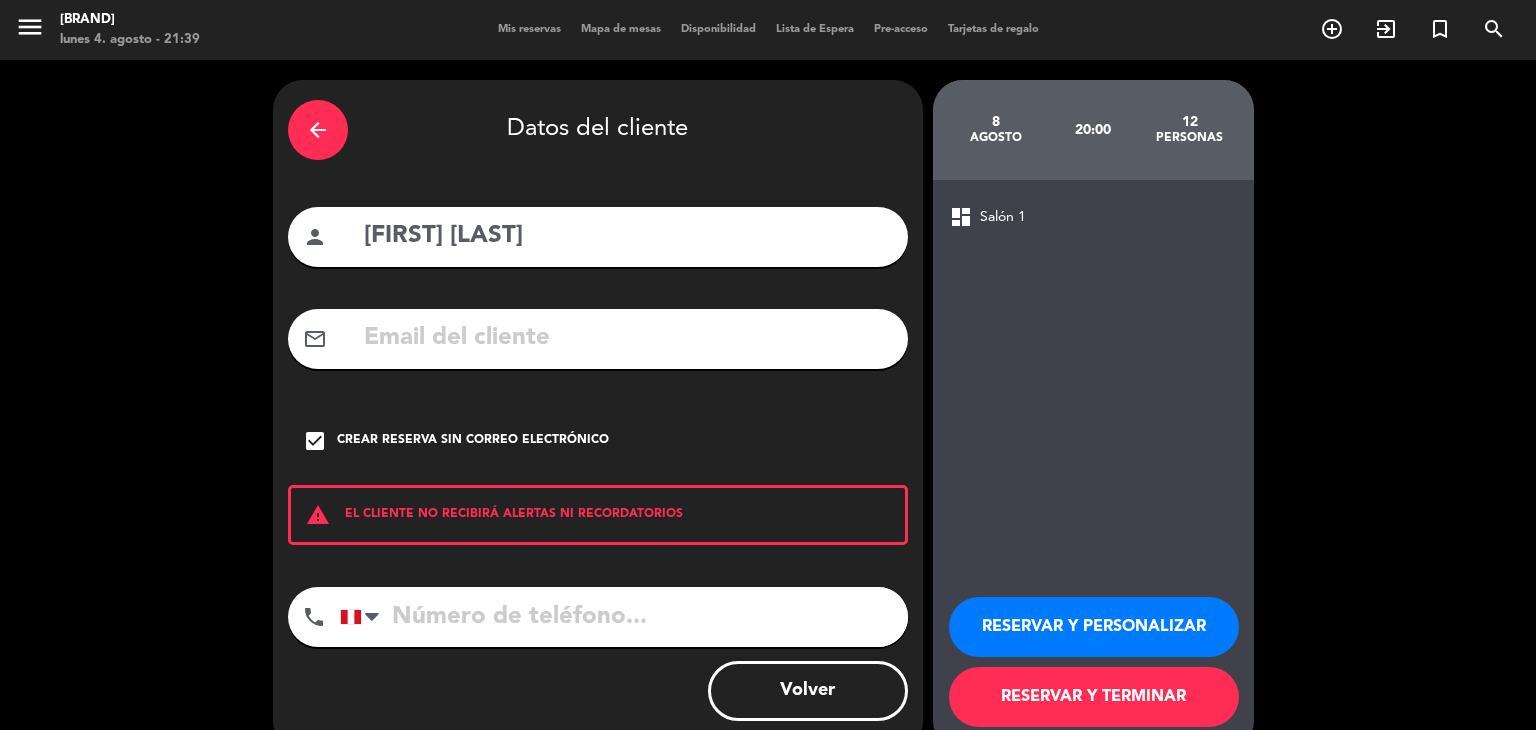 click at bounding box center [624, 617] 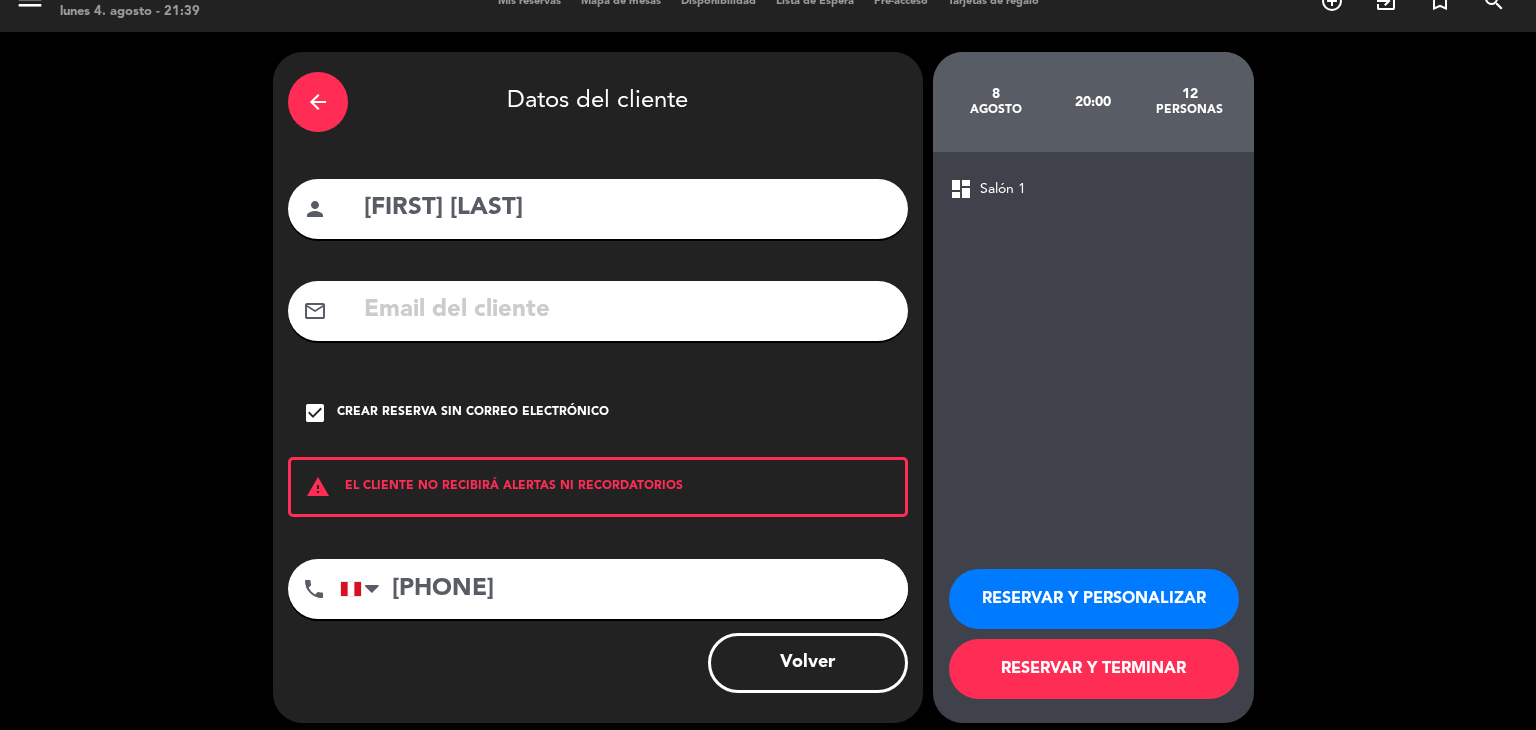 scroll, scrollTop: 41, scrollLeft: 0, axis: vertical 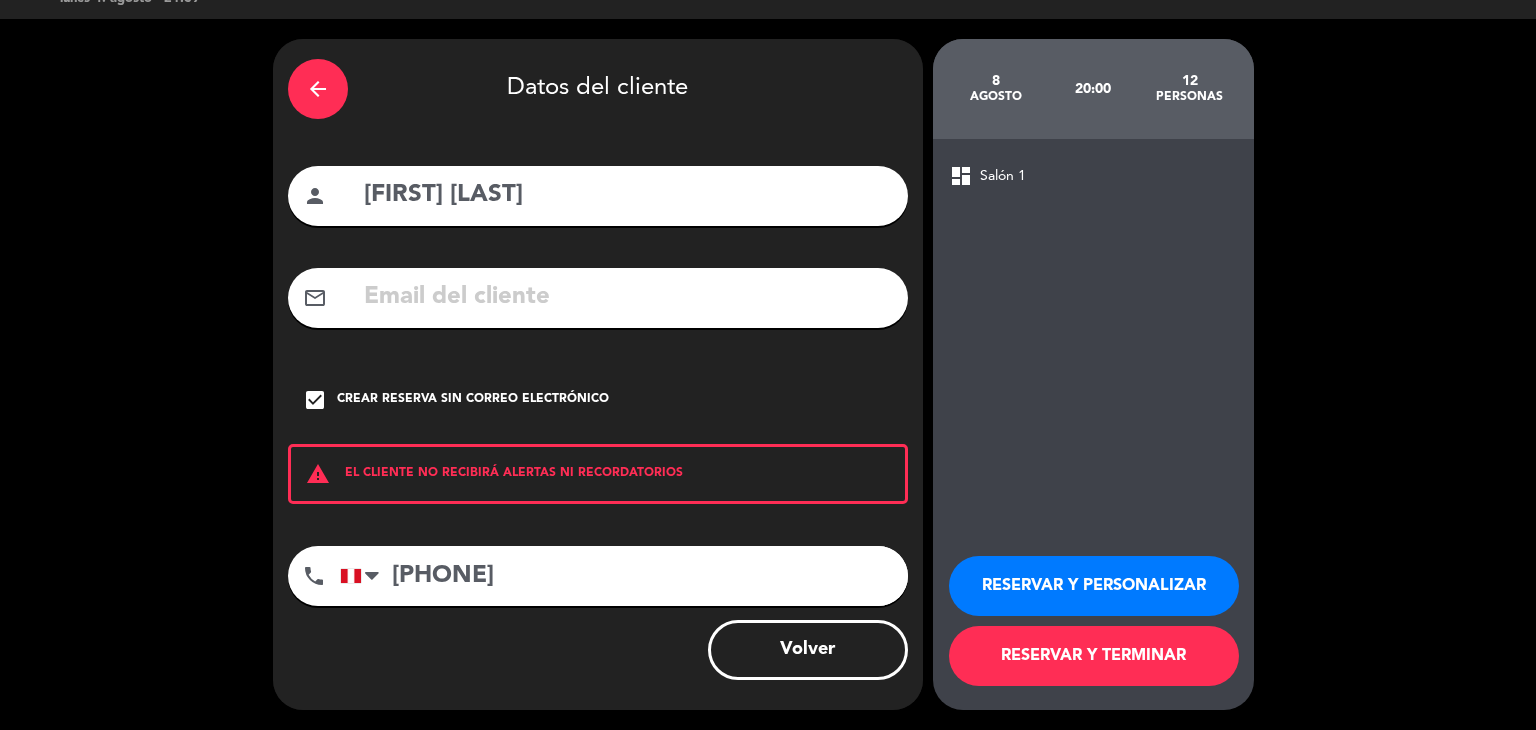 type on "[PHONE]" 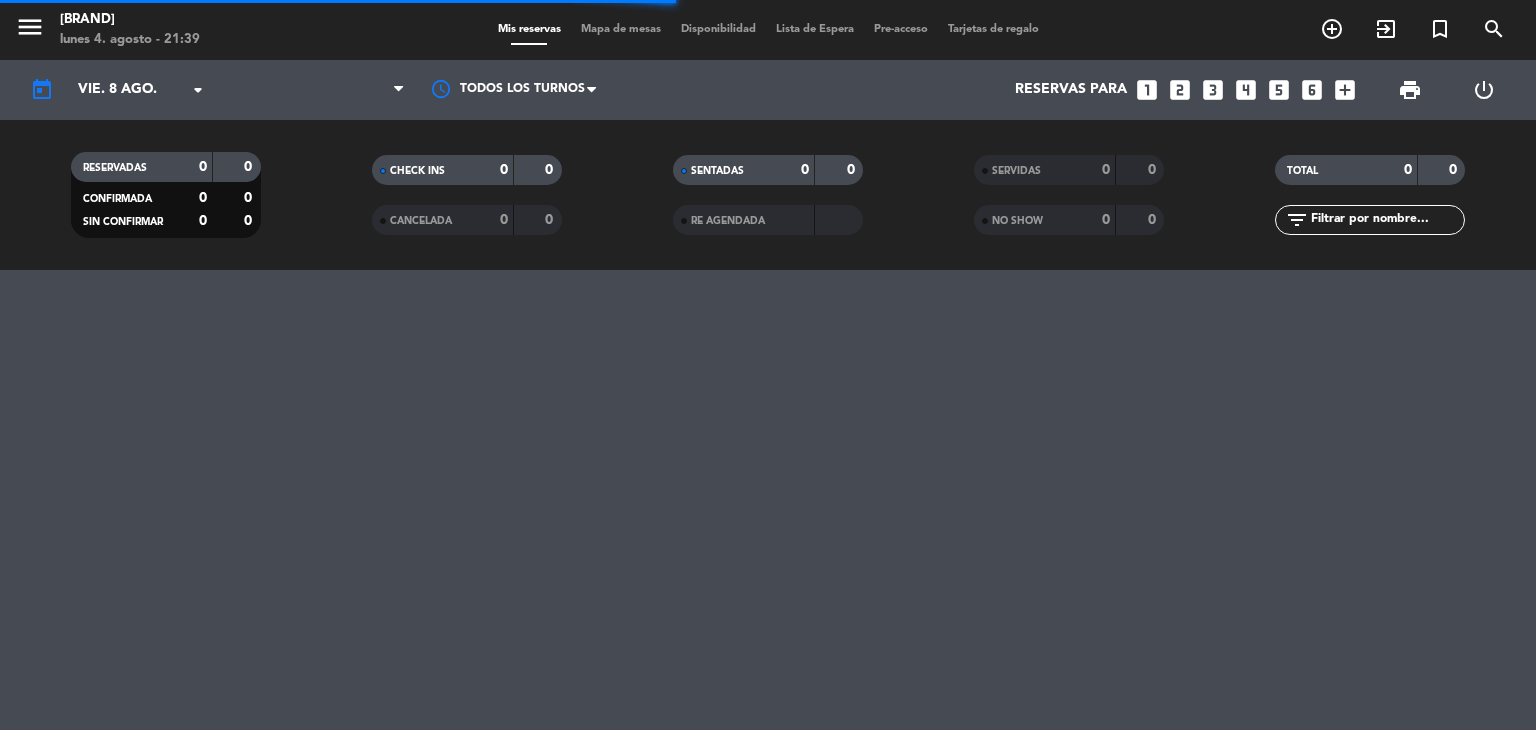scroll, scrollTop: 0, scrollLeft: 0, axis: both 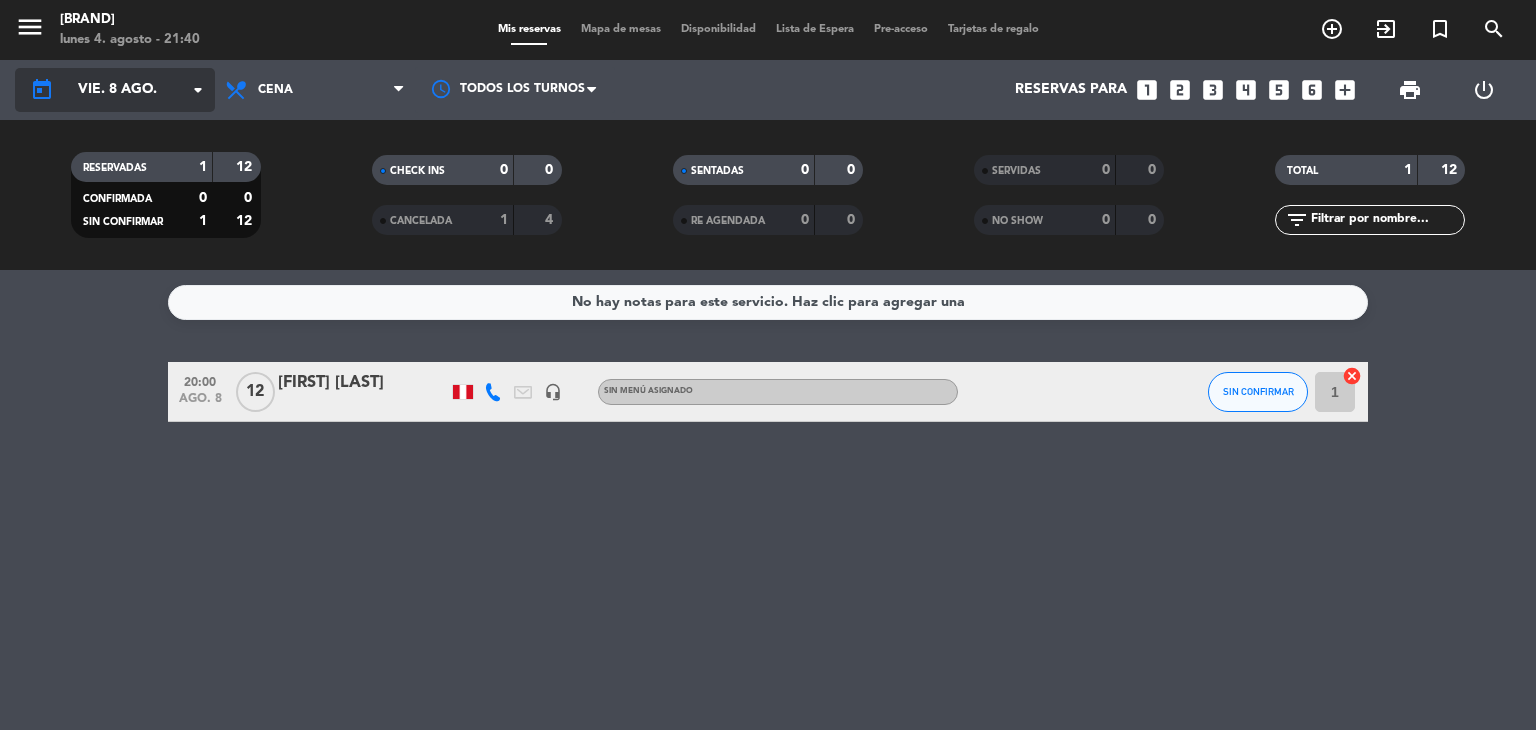 click on "arrow_drop_down" 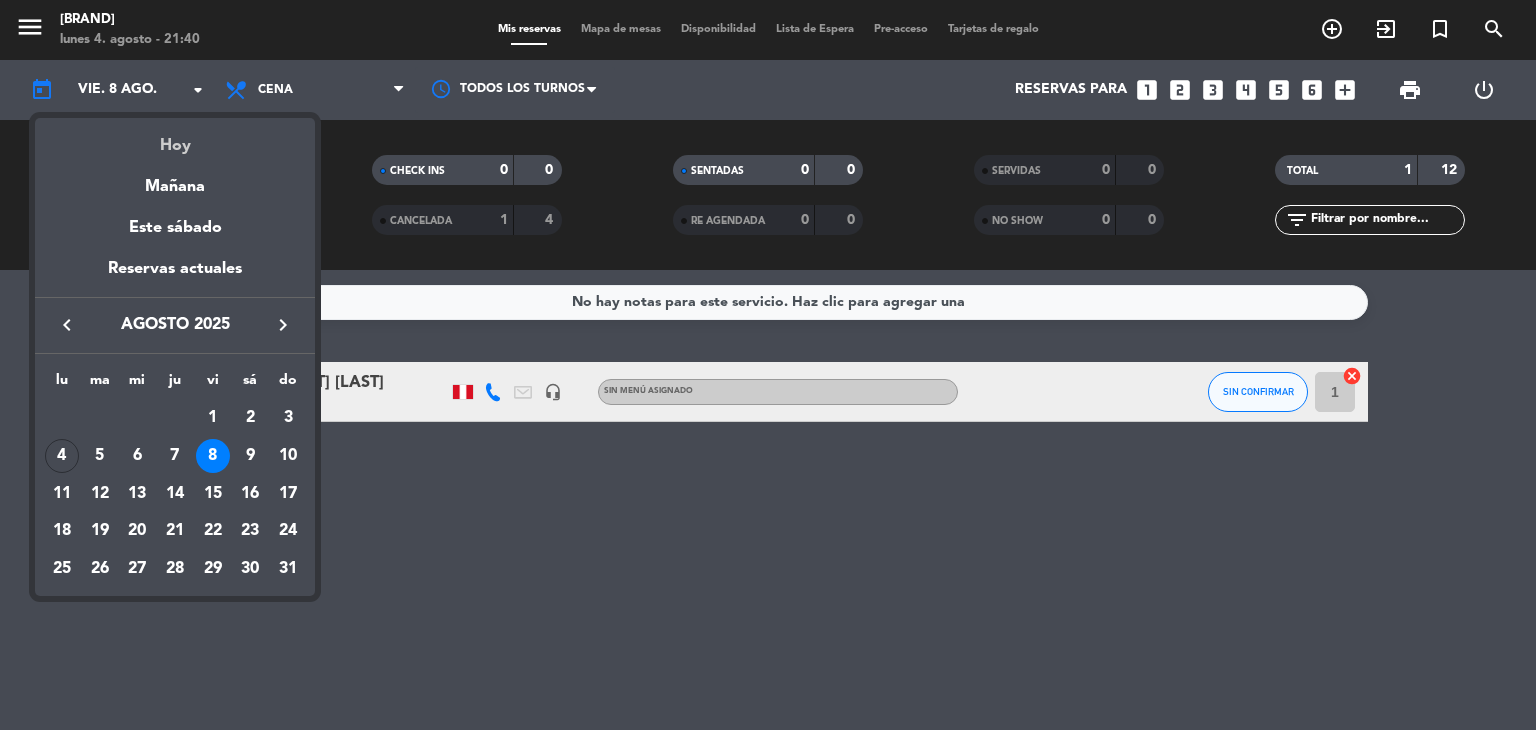 click on "Hoy" at bounding box center (175, 138) 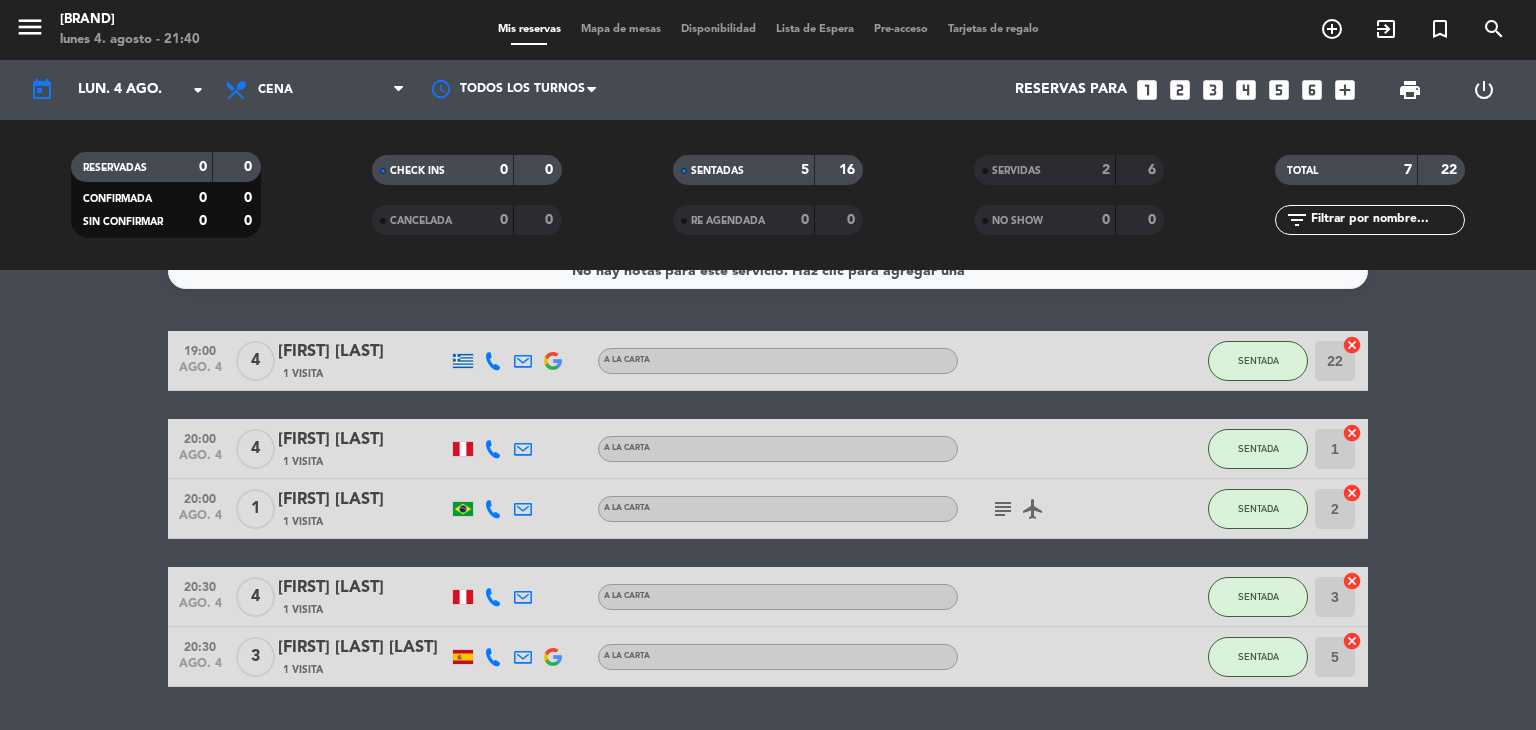 scroll, scrollTop: 0, scrollLeft: 0, axis: both 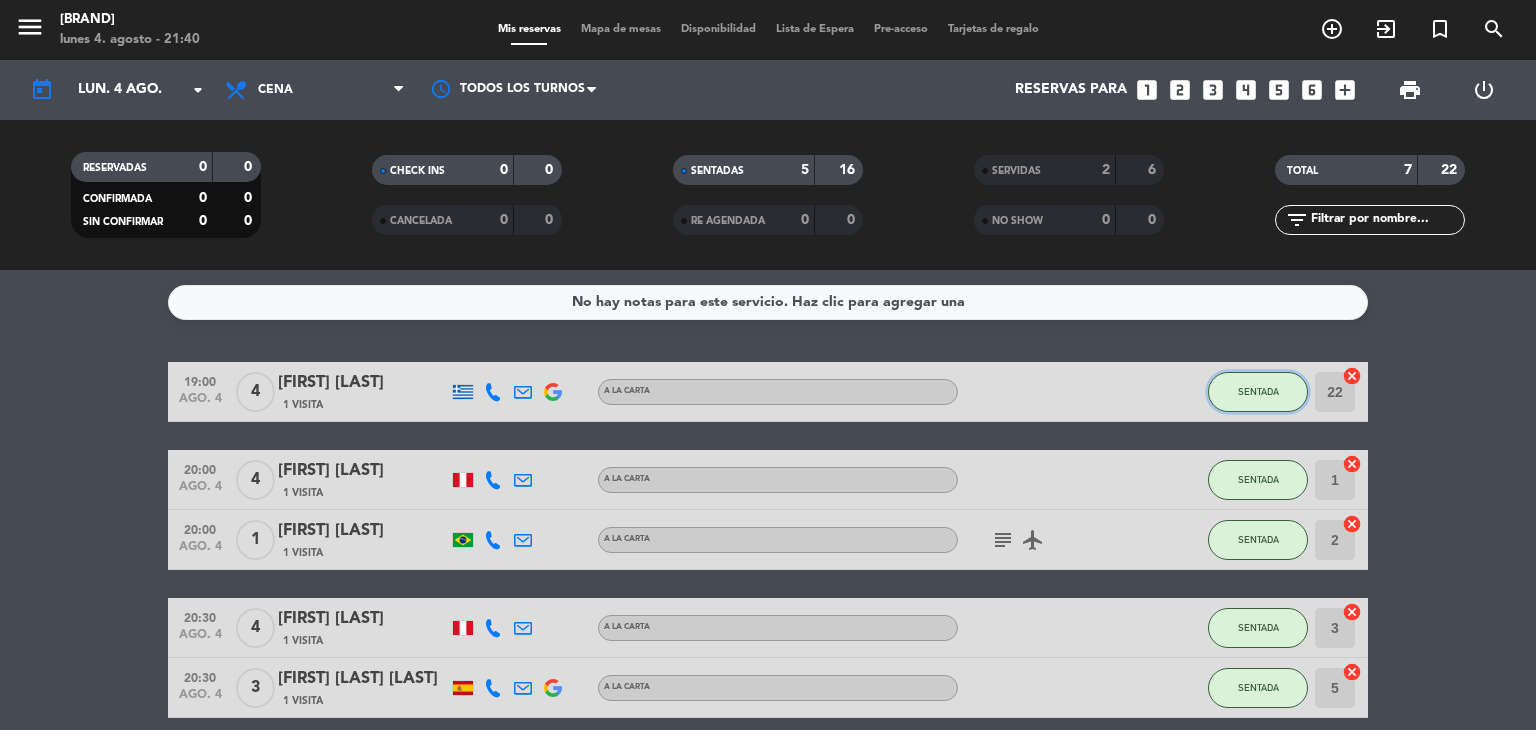 click on "SENTADA" 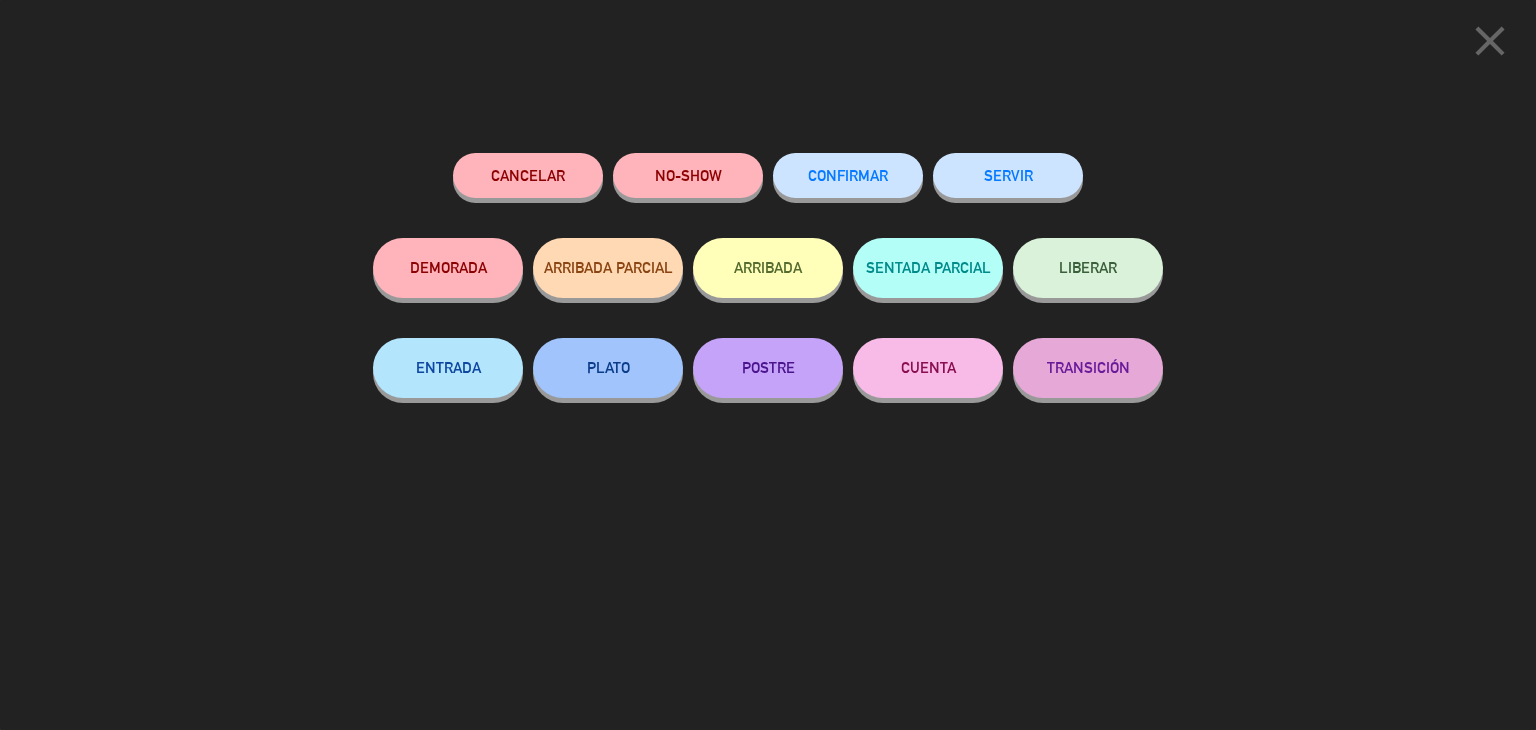 click on "SERVIR" 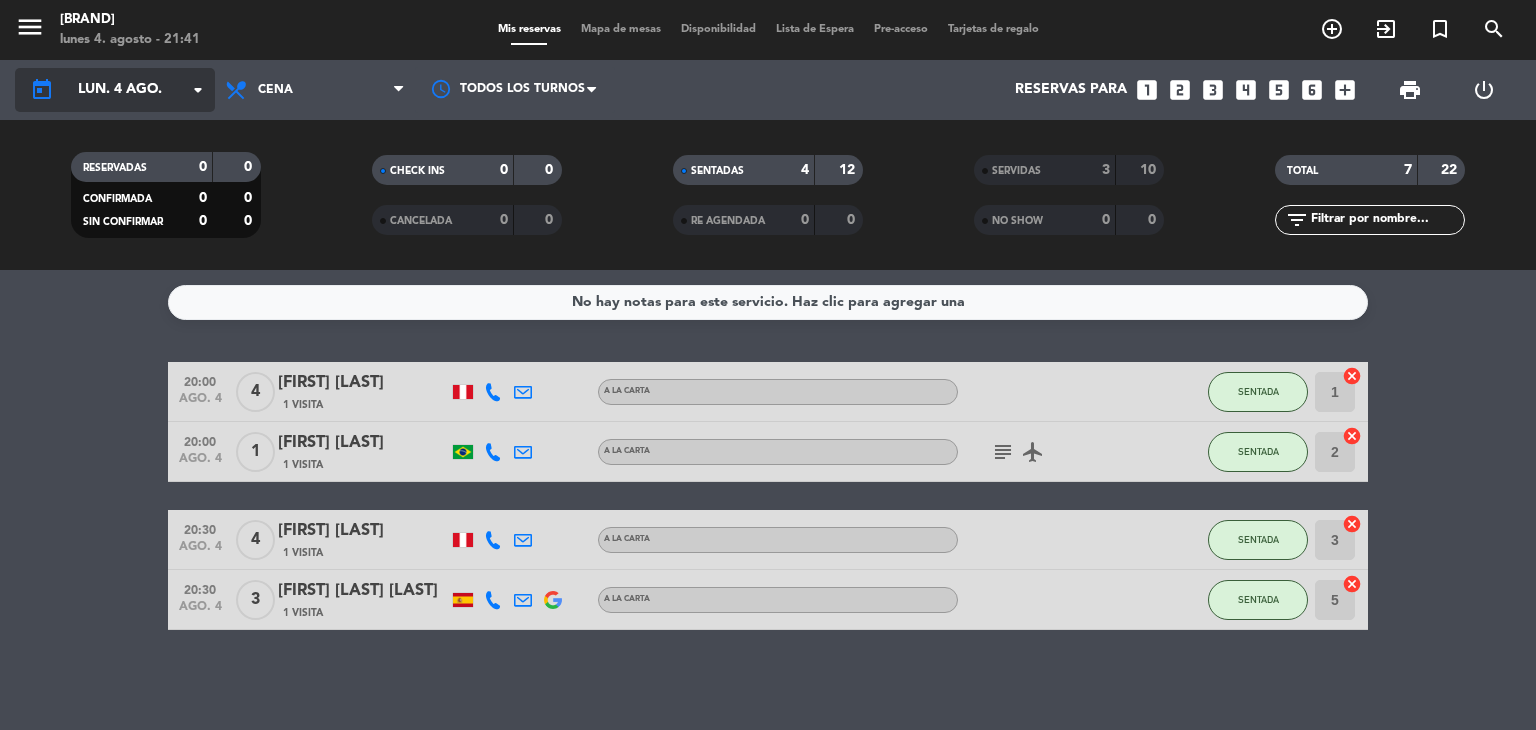 click on "lun. 4 ago." 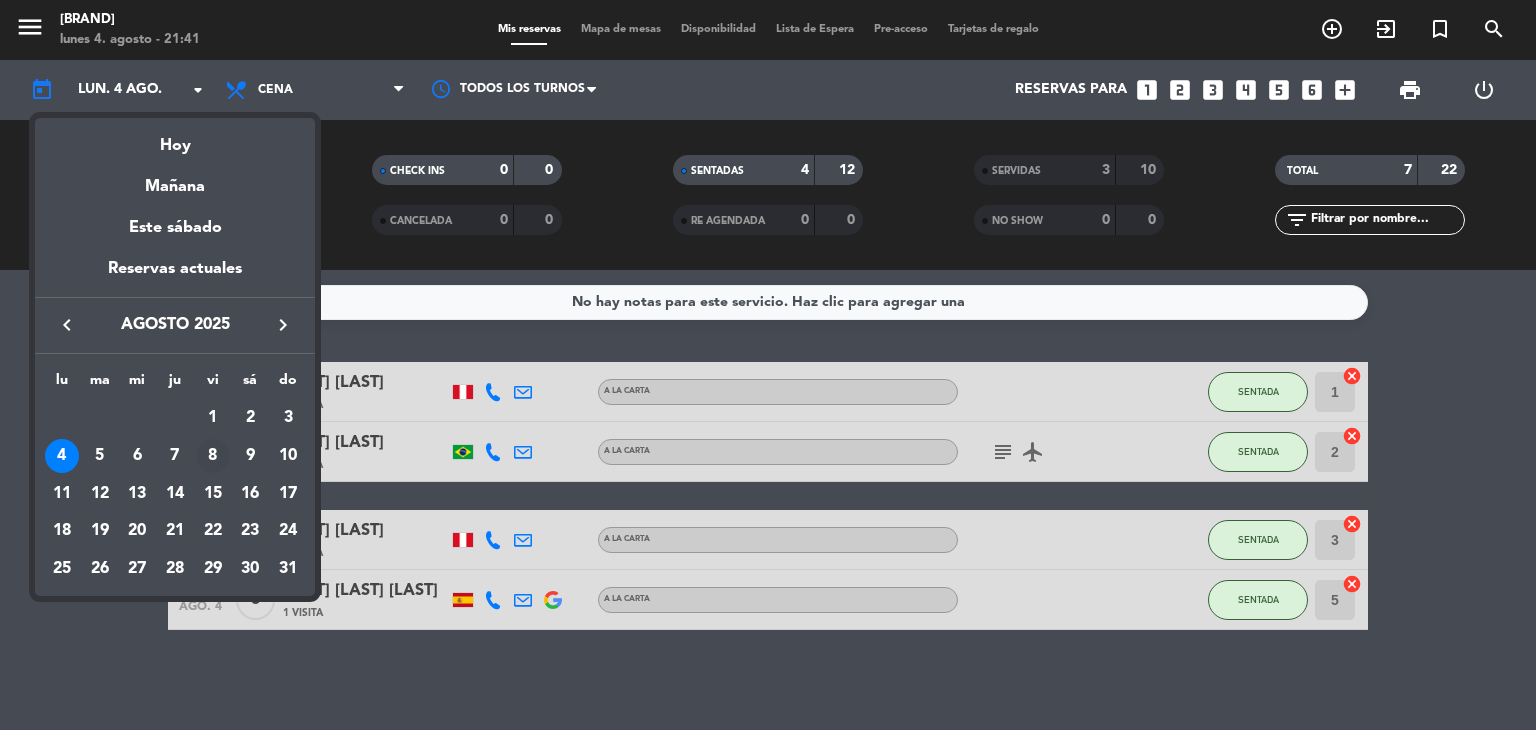 click on "8" at bounding box center (213, 456) 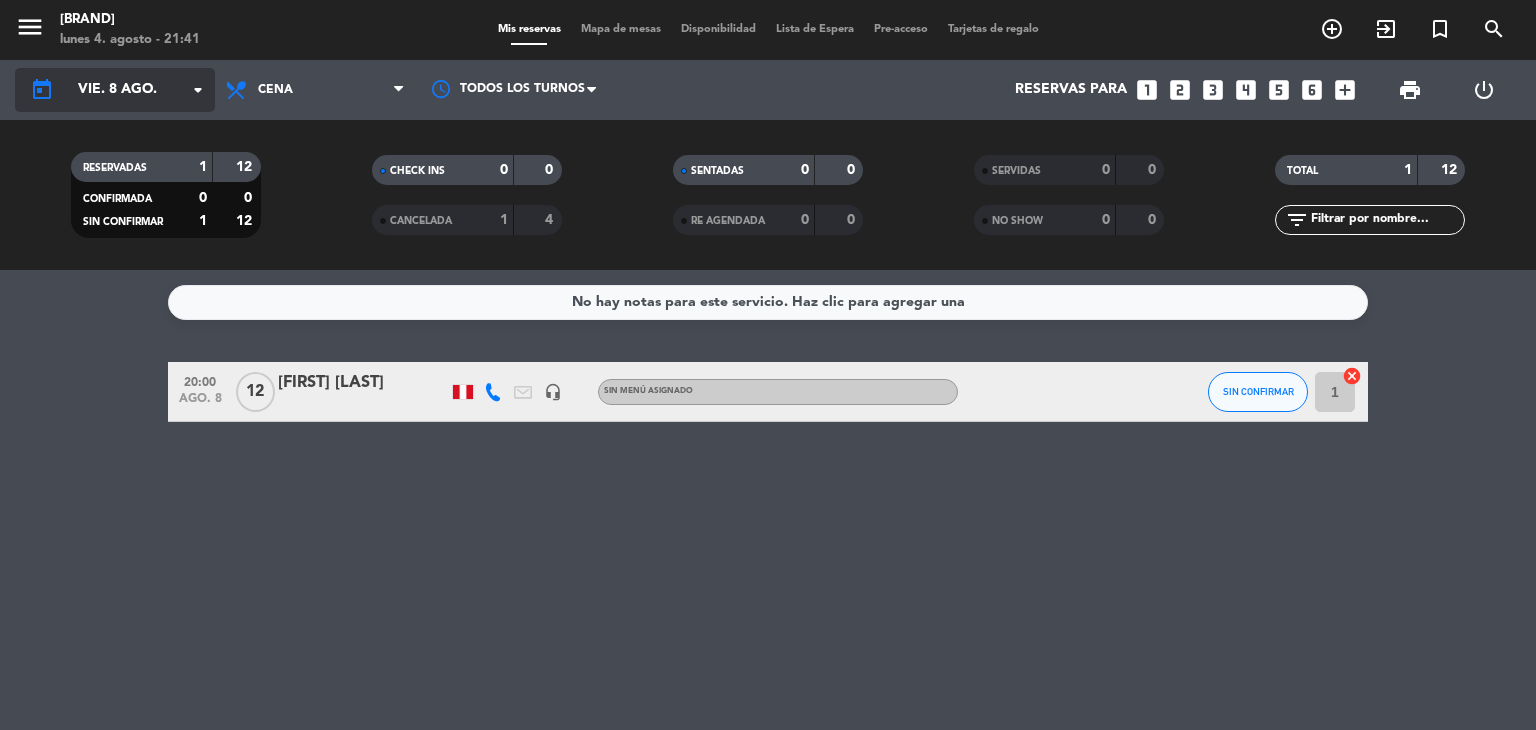 click on "vie. 8 ago." 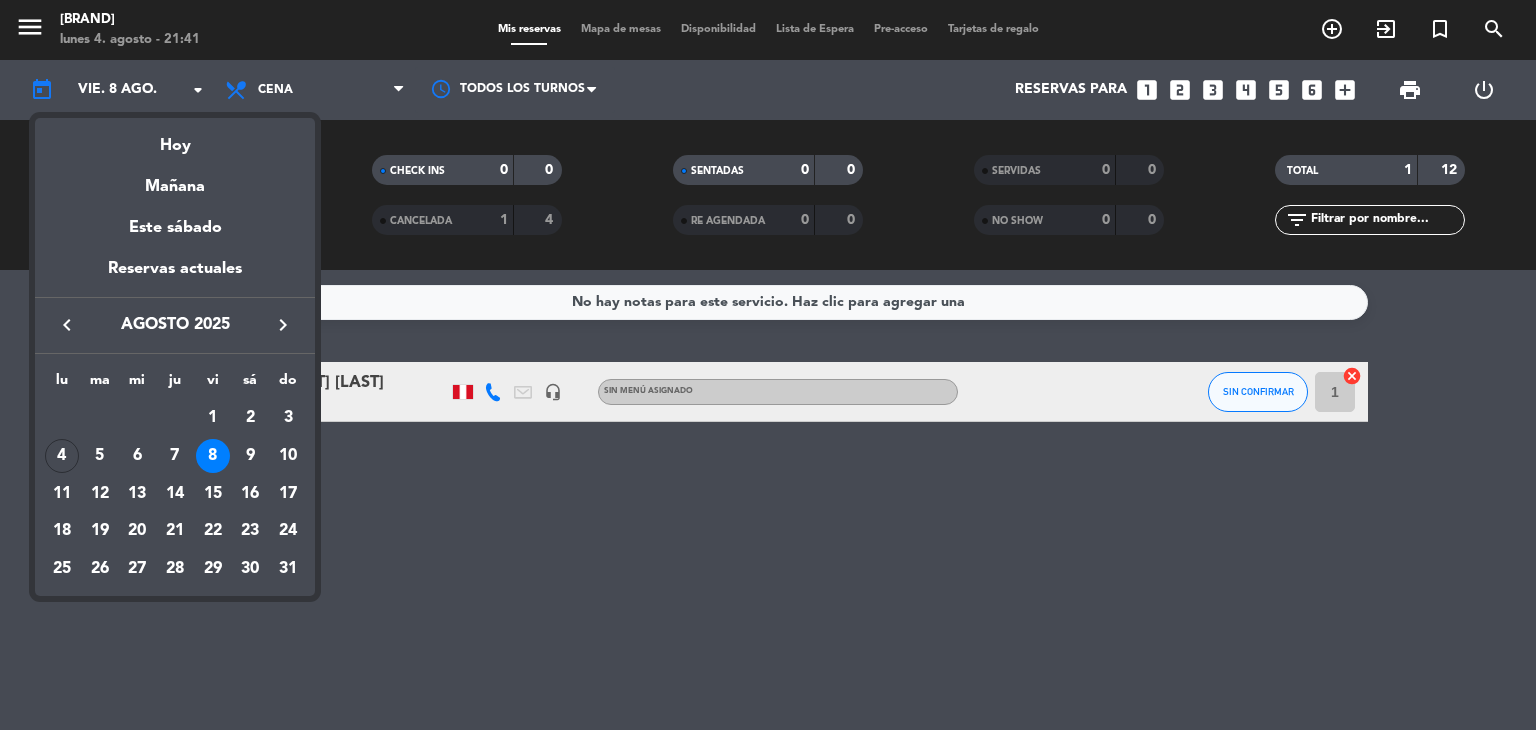 drag, startPoint x: 200, startPoint y: 157, endPoint x: 212, endPoint y: 151, distance: 13.416408 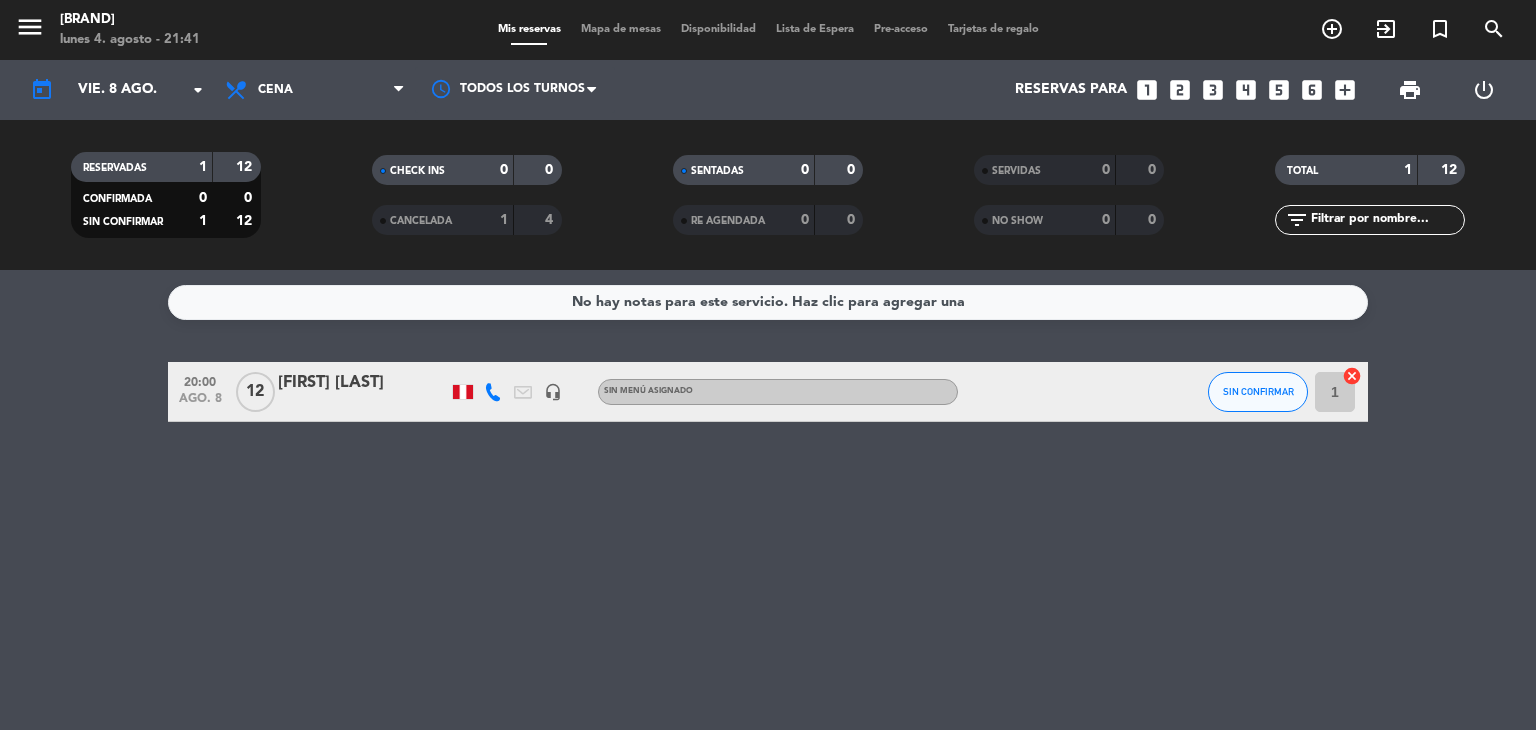 type on "lun. 4 ago." 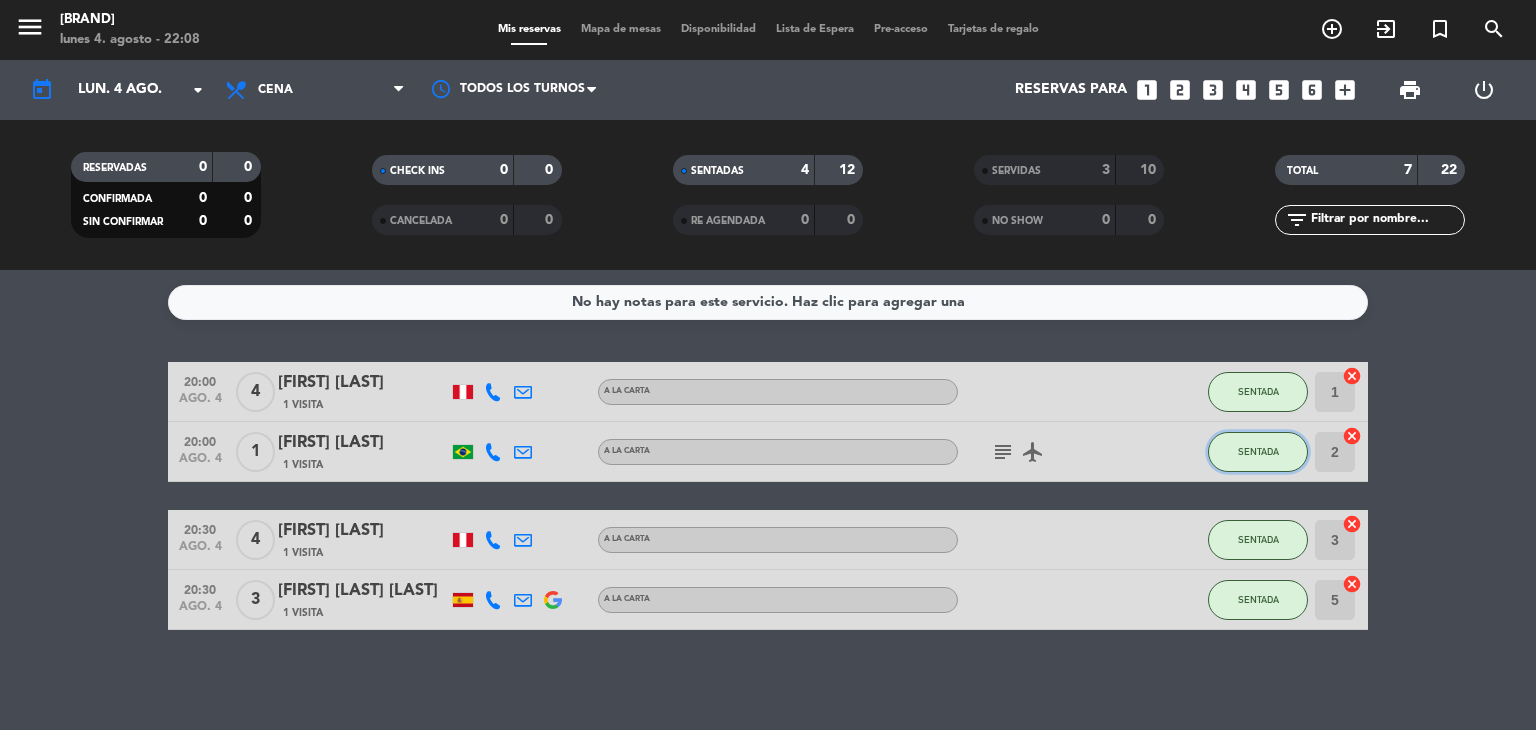 click on "SENTADA" 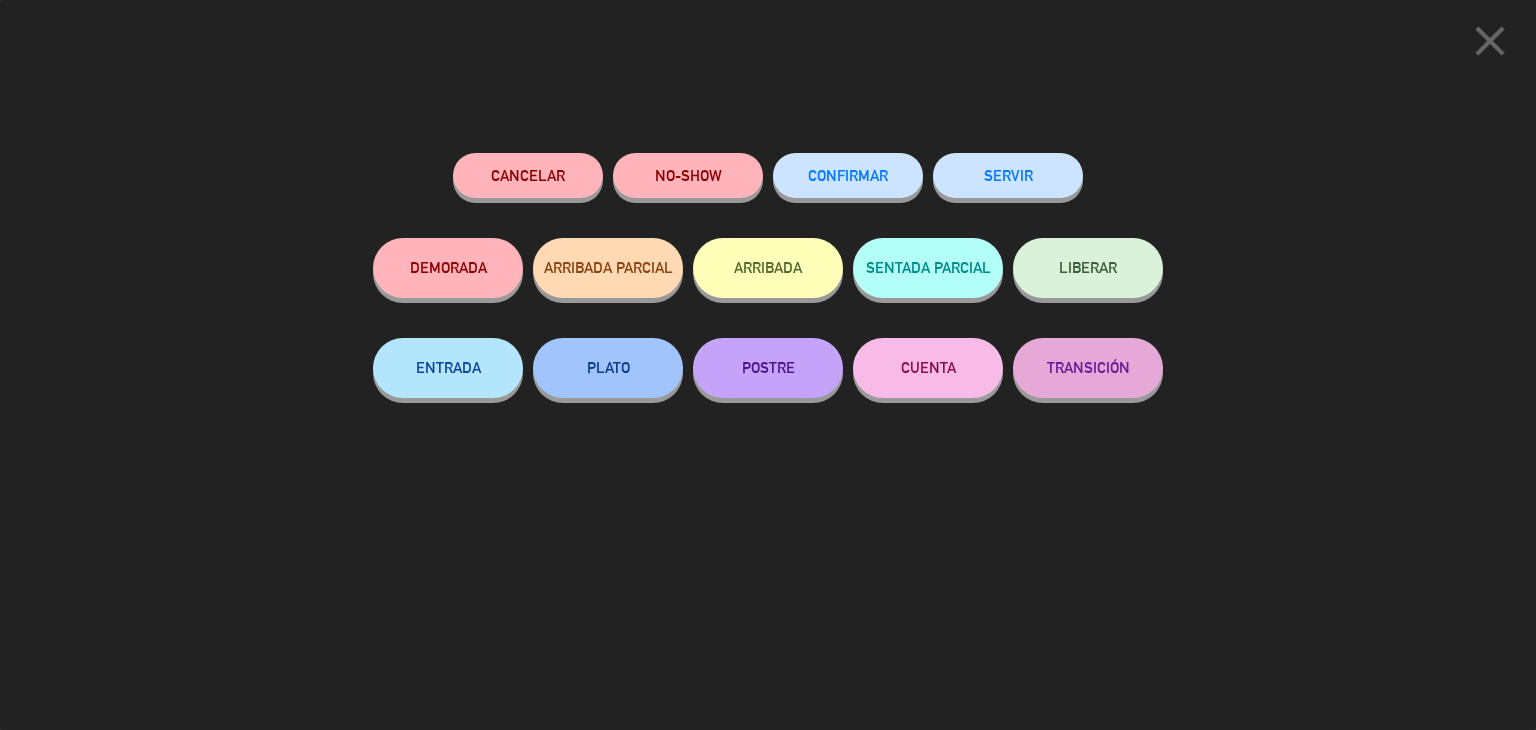 click on "SERVIR" 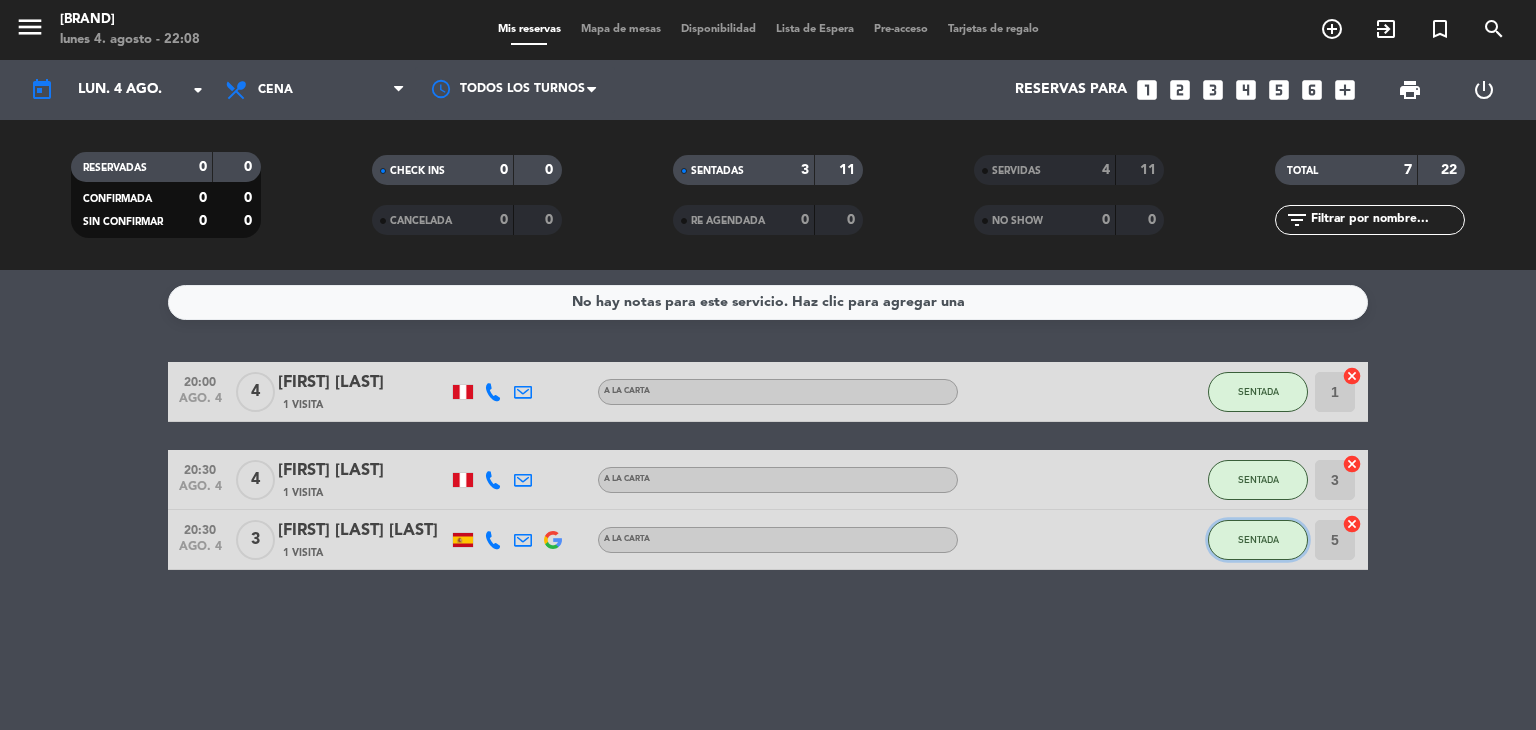 click on "SENTADA" 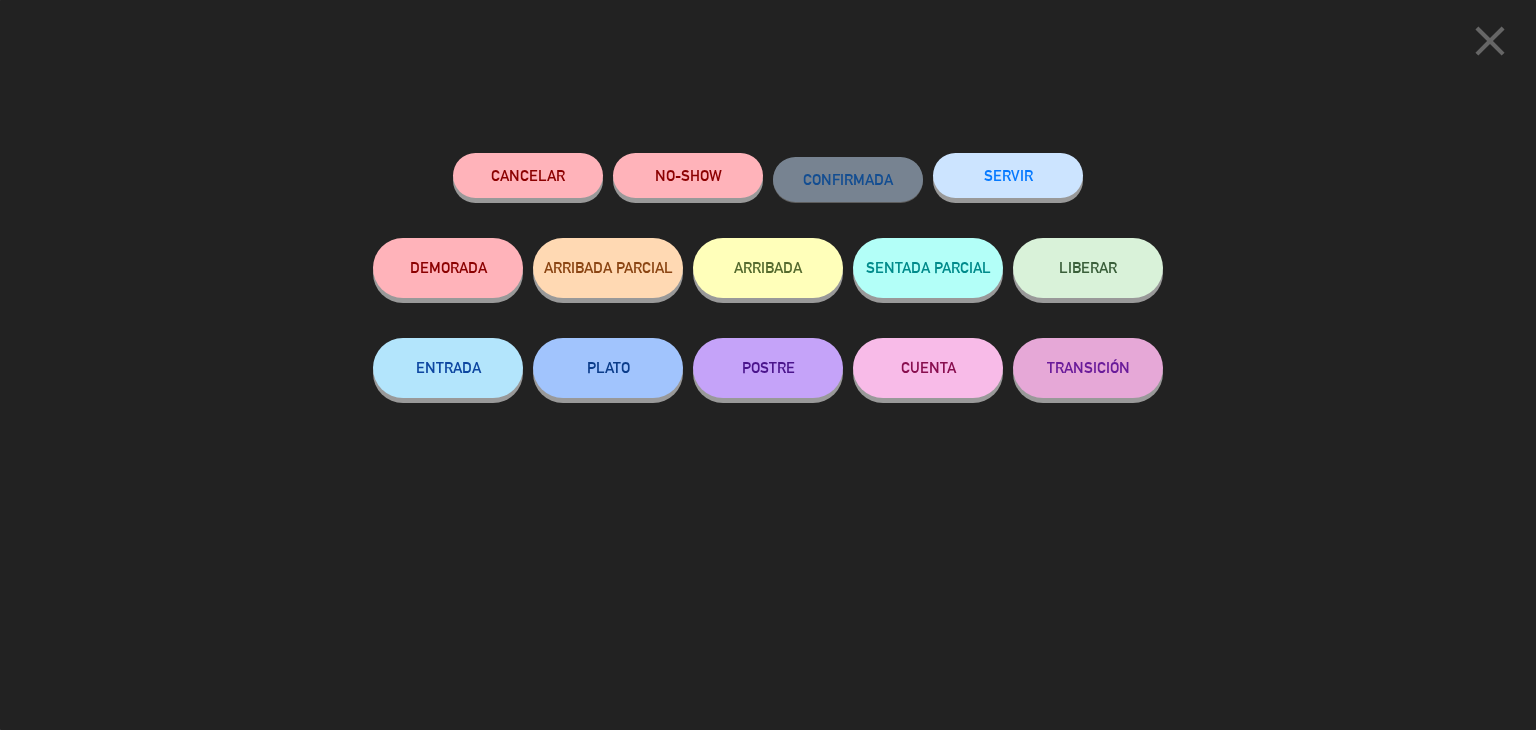 click on "SERVIR" 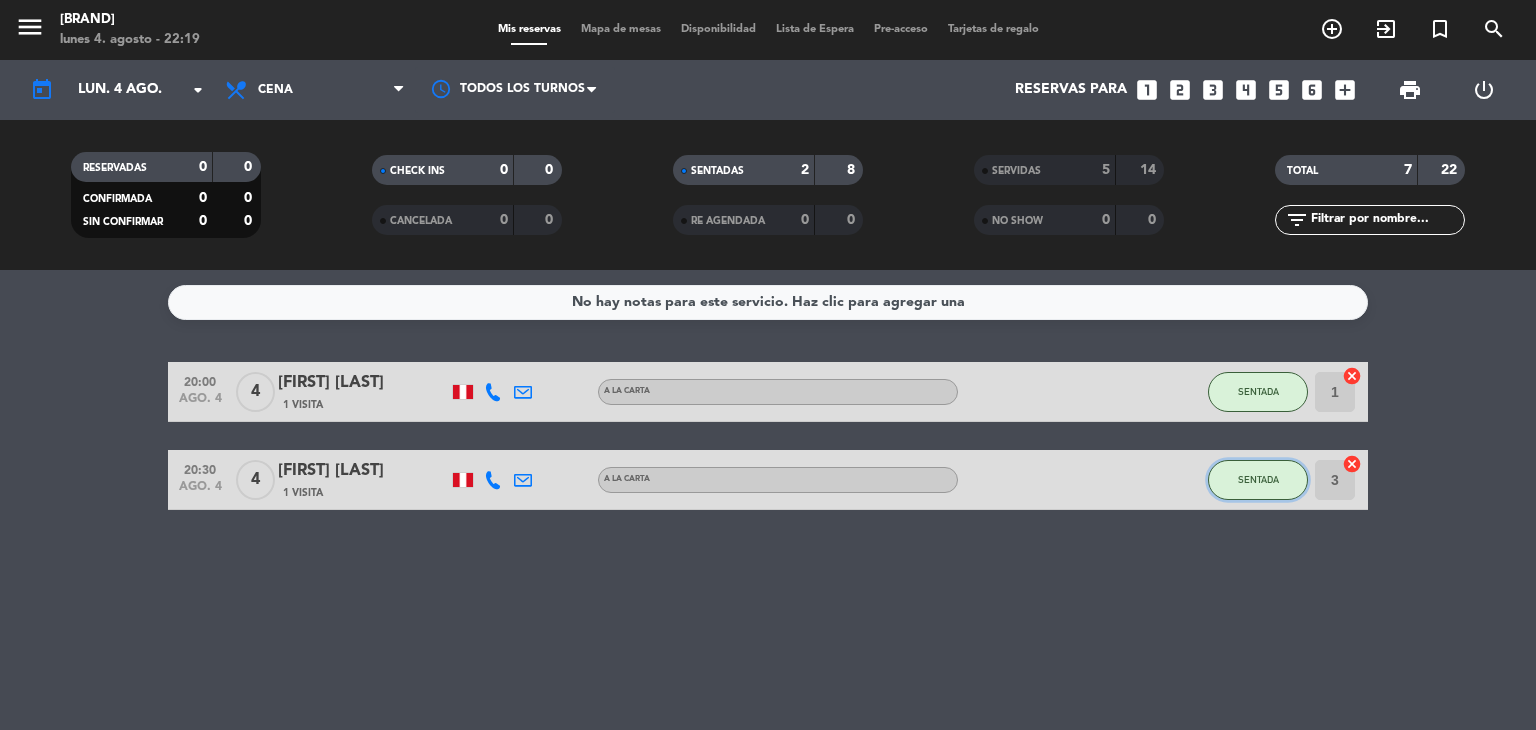 click on "SENTADA" 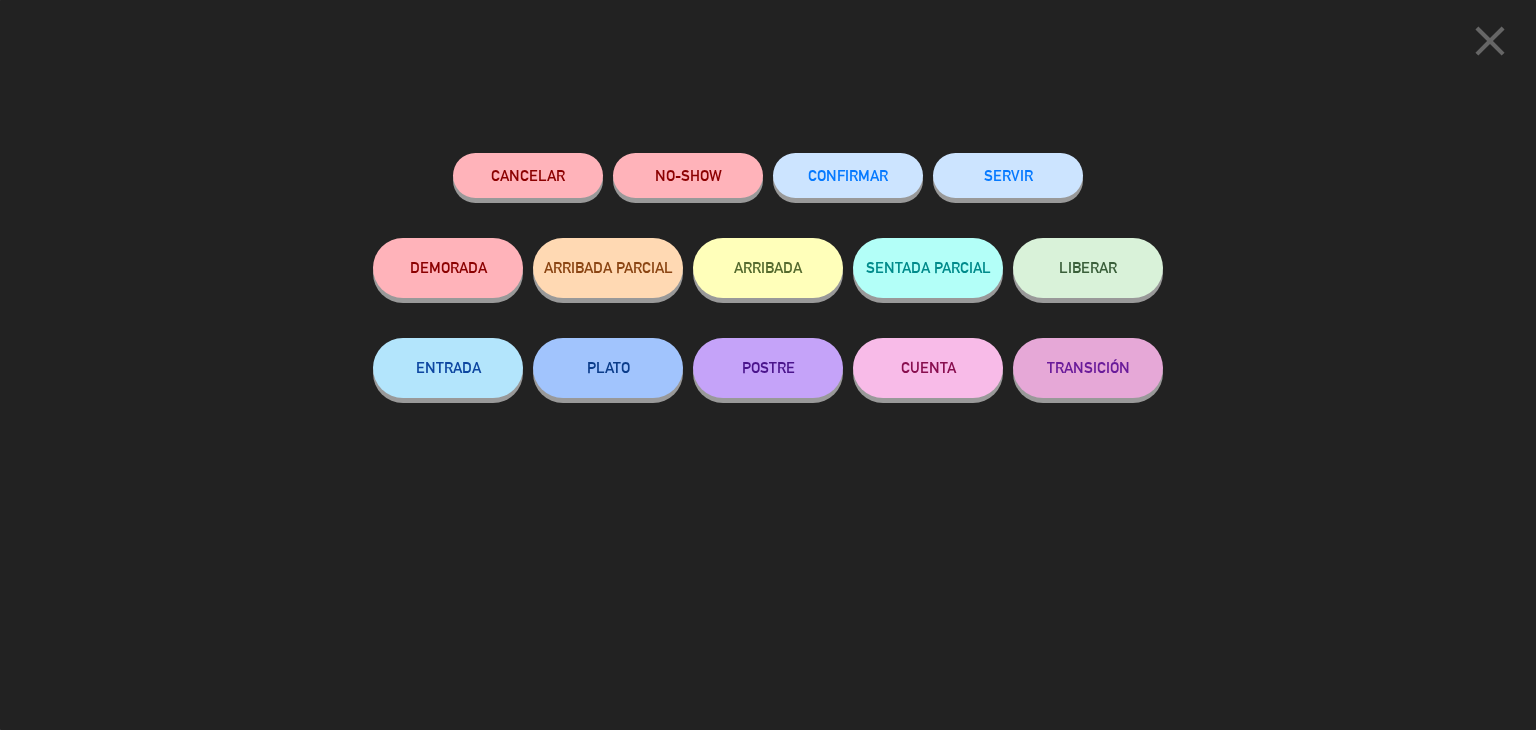 click on "SERVIR" 